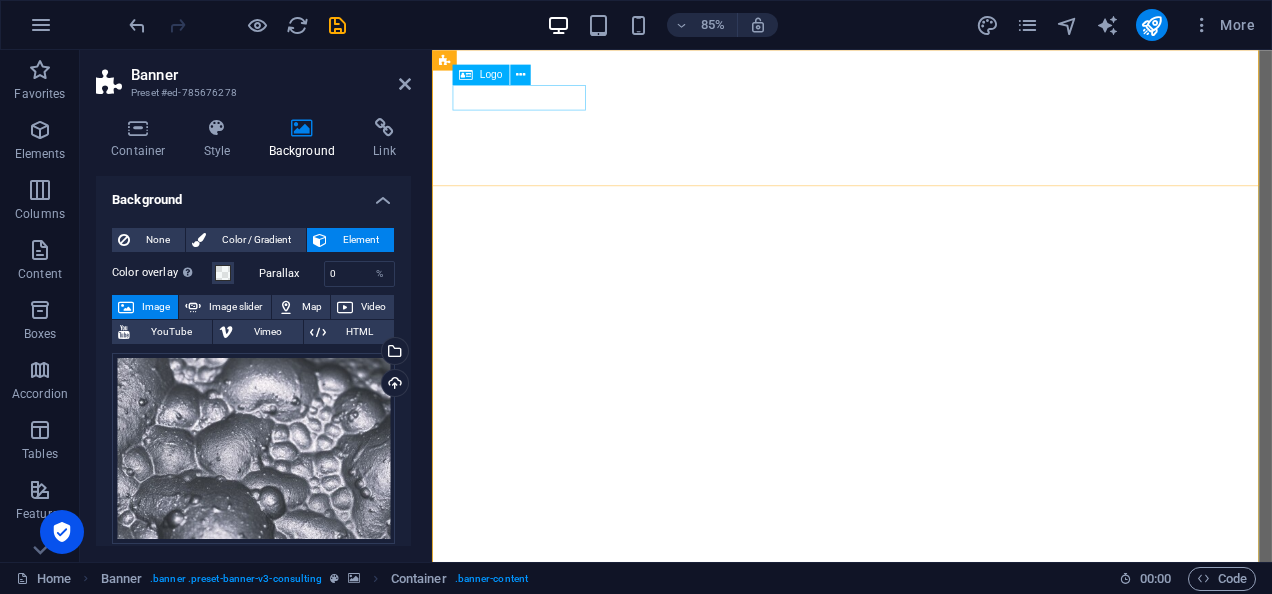 scroll, scrollTop: 0, scrollLeft: 0, axis: both 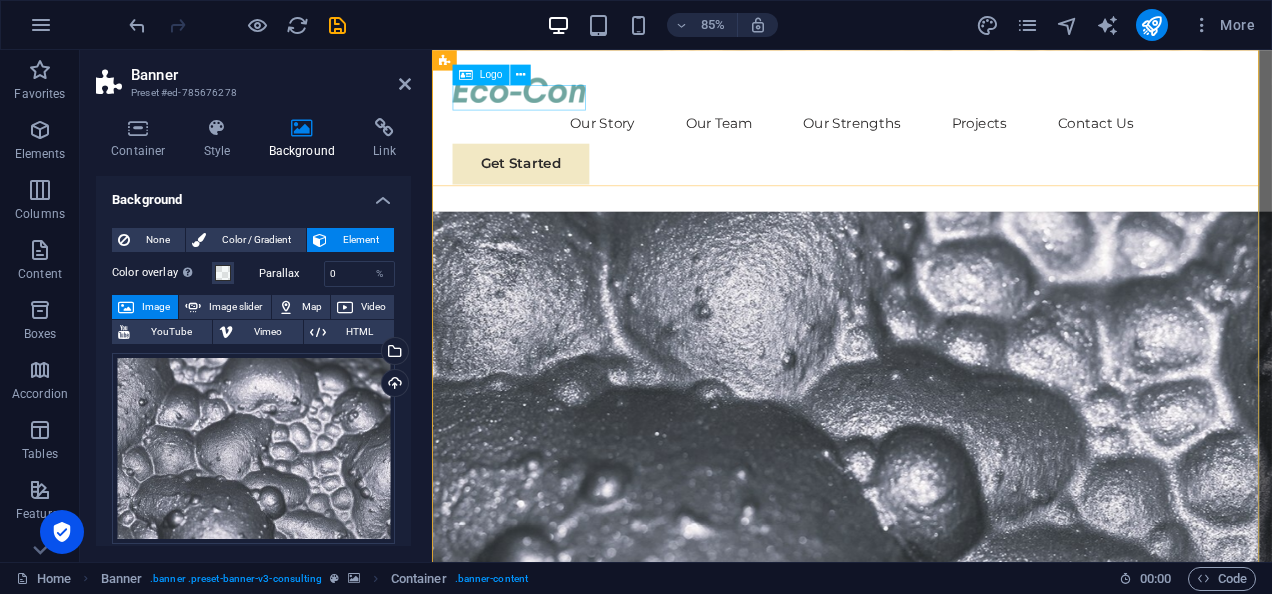 click at bounding box center (926, 97) 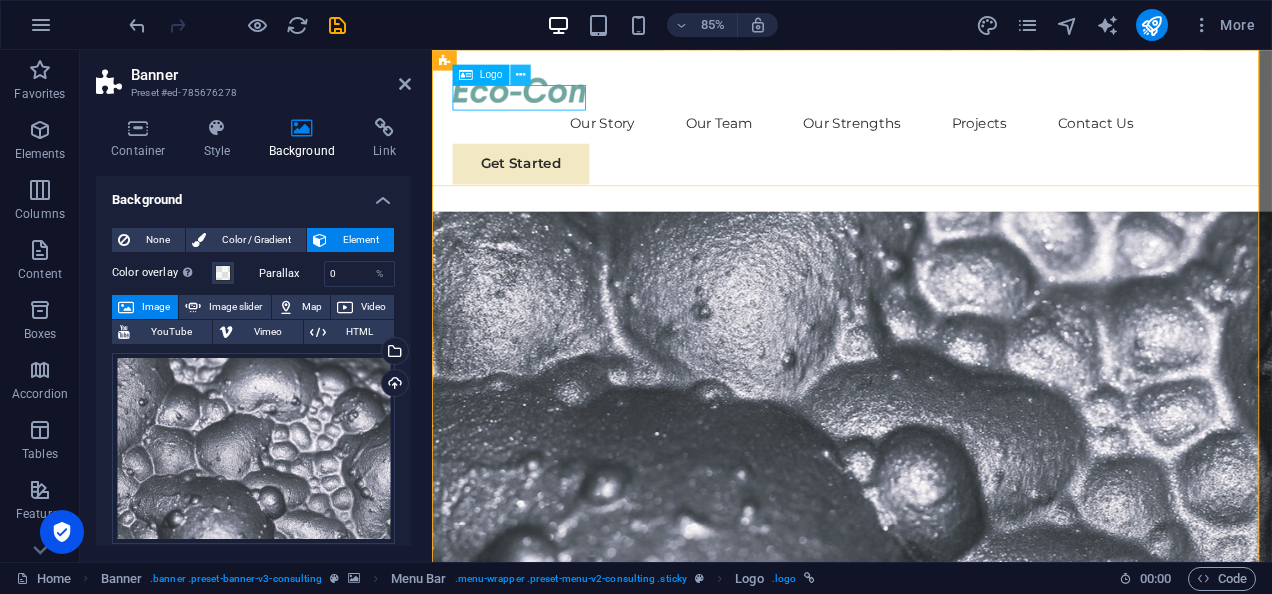 click at bounding box center (519, 75) 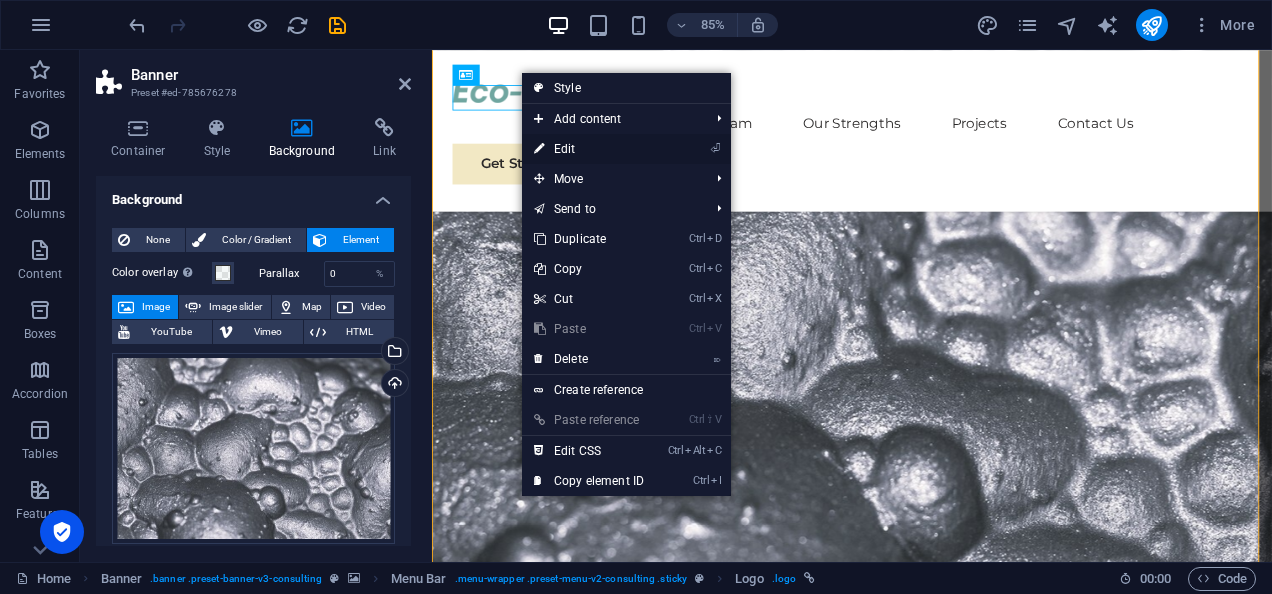 click on "⏎  Edit" at bounding box center [589, 149] 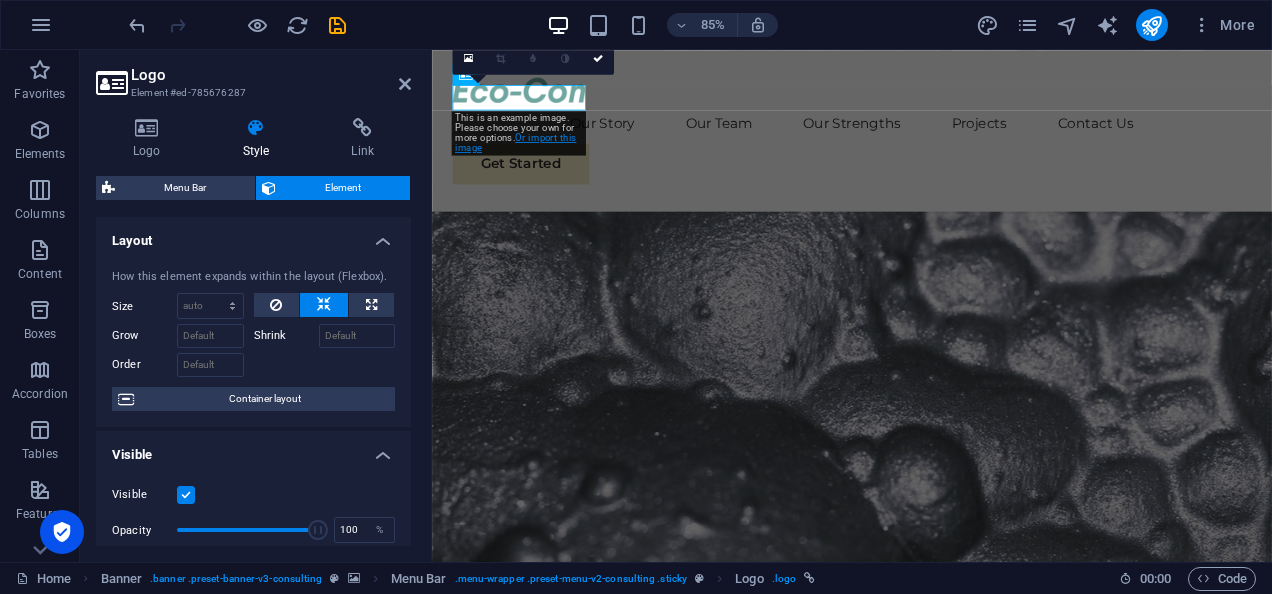 click on "Or import this image" at bounding box center (515, 142) 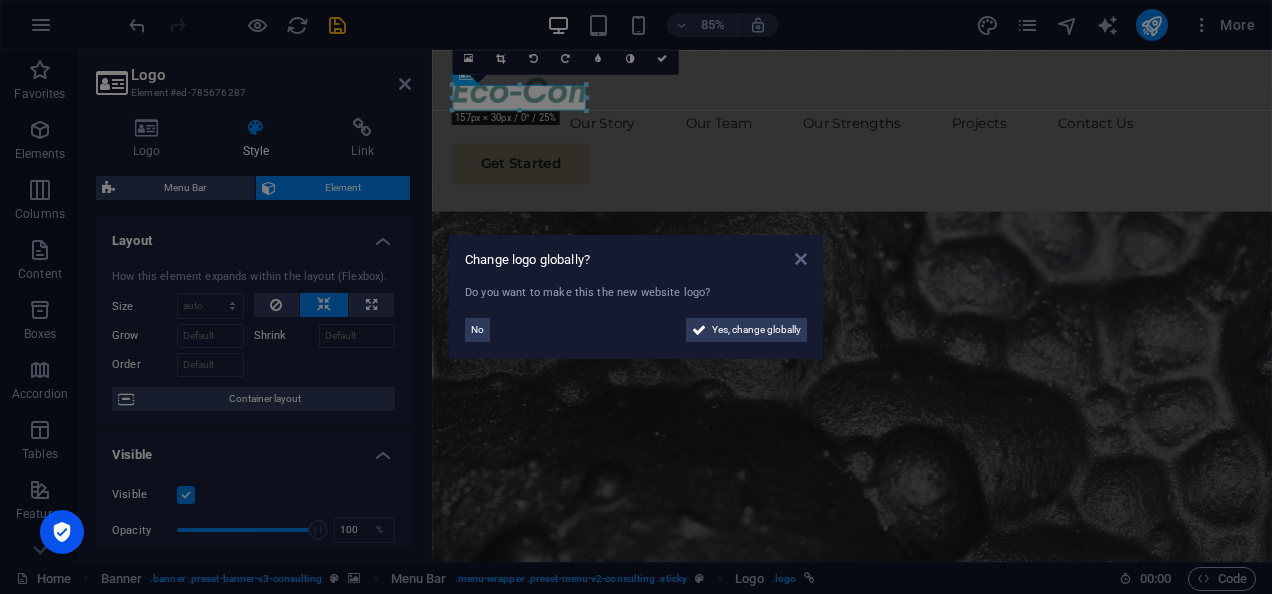 click at bounding box center (801, 259) 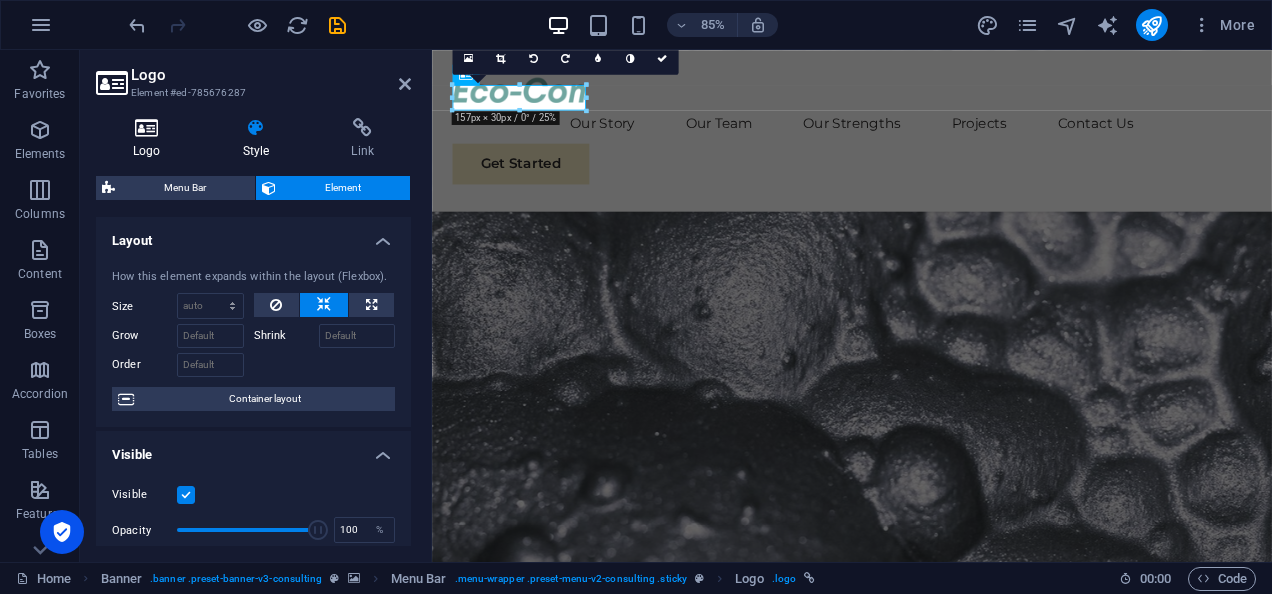 click at bounding box center [147, 128] 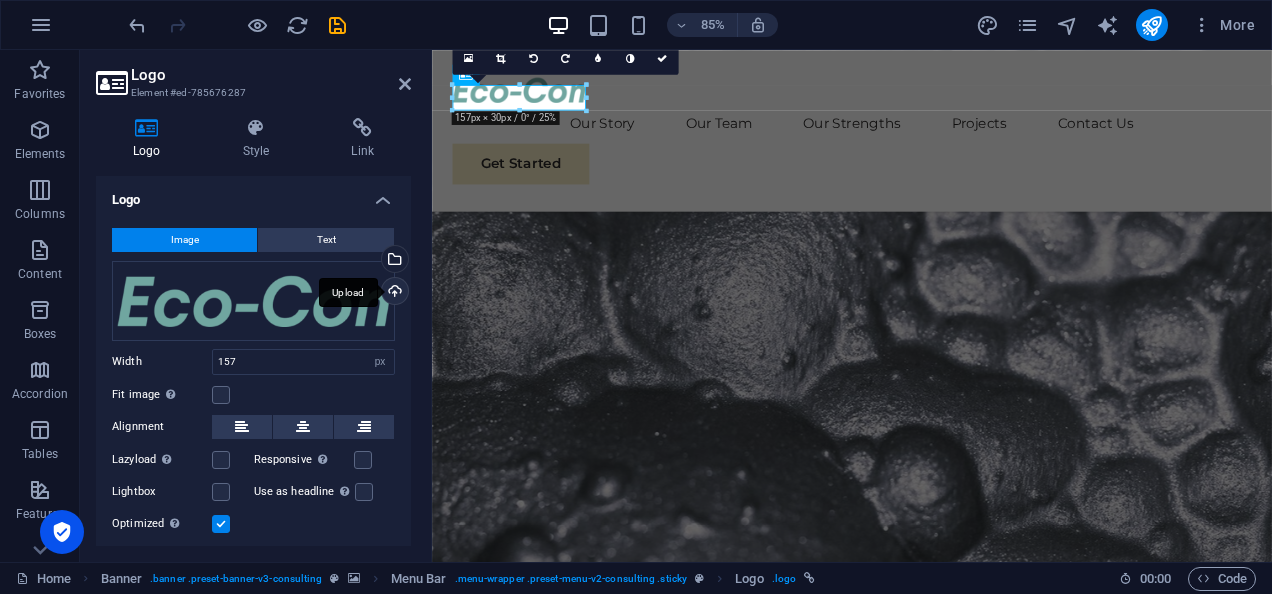 click on "Upload" at bounding box center (393, 293) 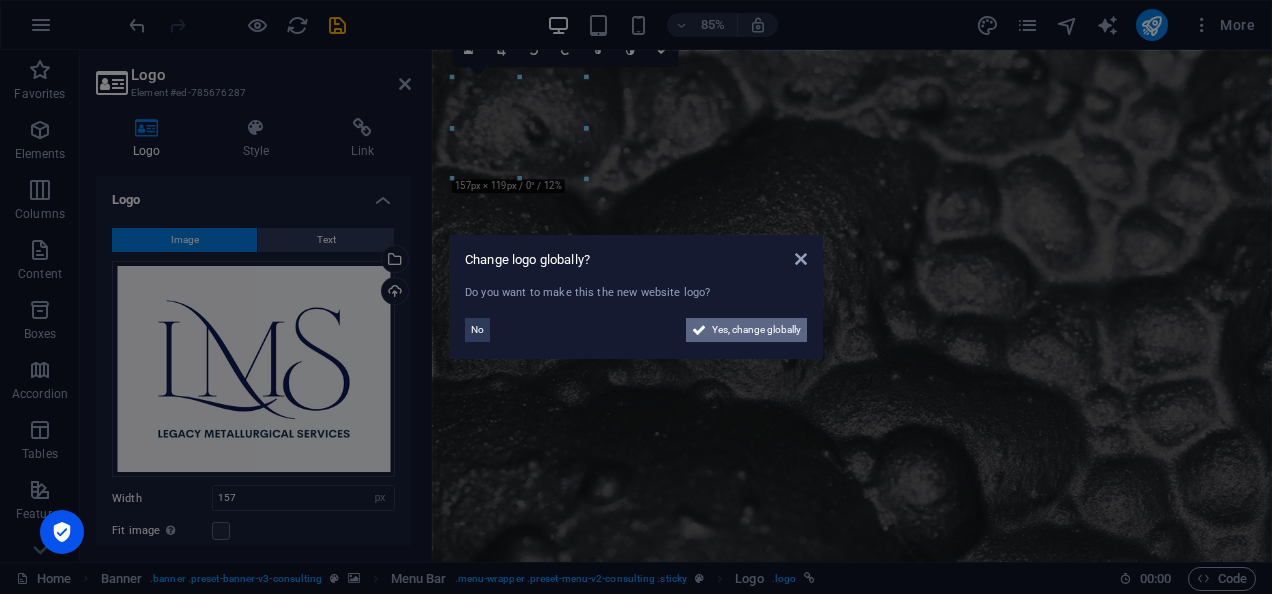 click on "Yes, change globally" at bounding box center [756, 330] 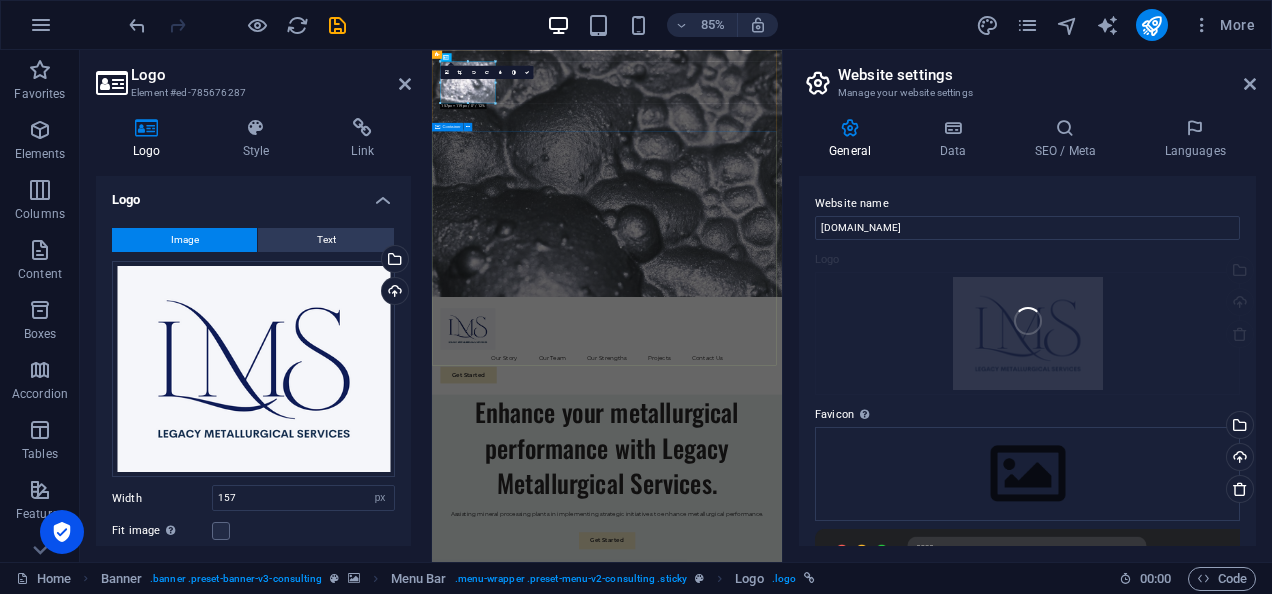 scroll, scrollTop: 0, scrollLeft: 0, axis: both 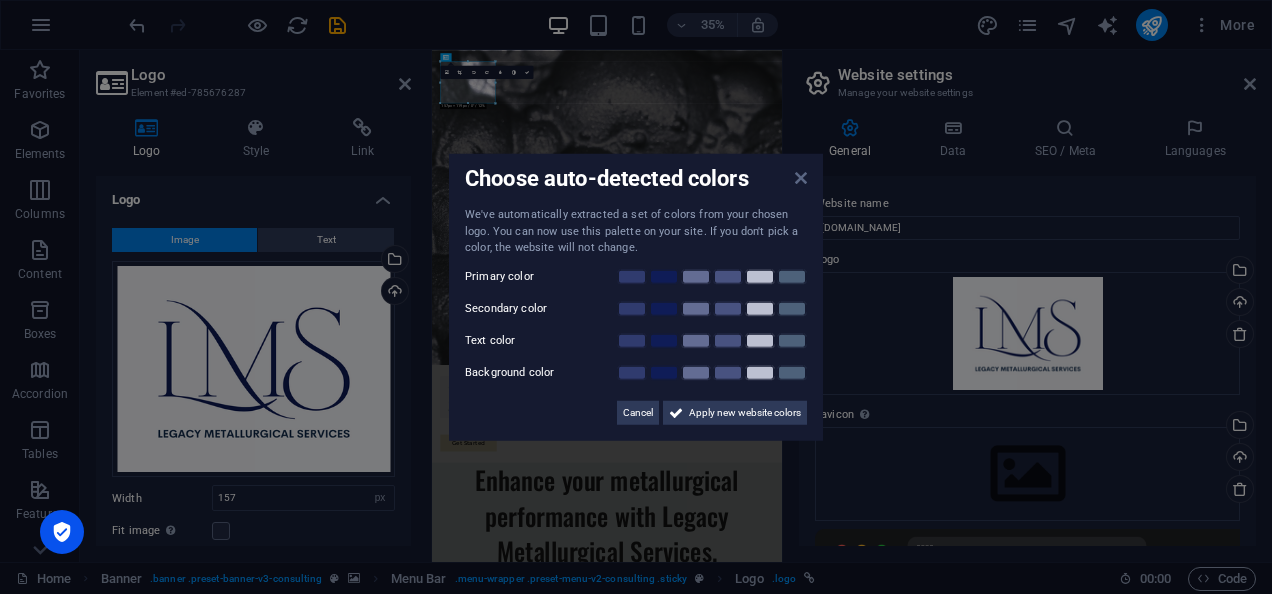 click at bounding box center [801, 178] 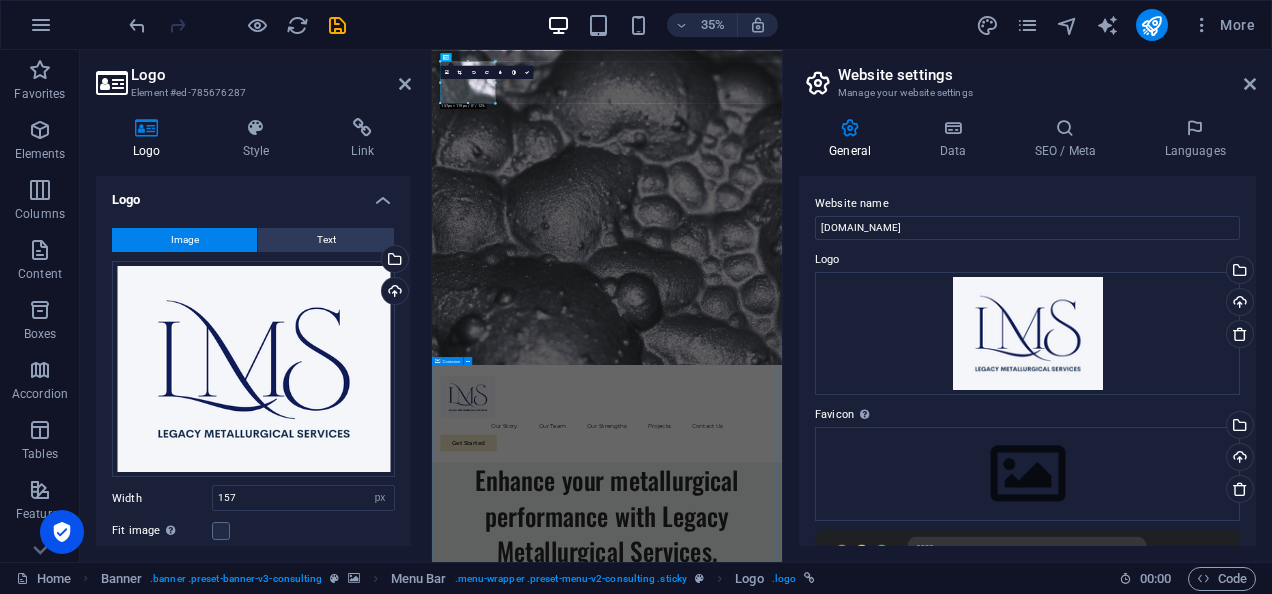 click on "Our Story We are a passionate consulting agency dedicated to helping businesses navigate the dynamic landscape of sustainable energy and strategic growth. Our core mission is to empower organizations to thrive while making a positive impact on the environment. Sustainable Success Partner At Eco-Con, we understand that success is not just about profitability; it's also about sustainability and responsible business practices. With a proven track record of guiding businesses towards greater profitability and environmental responsibility, we have become a trusted partner in the industry. Expertise For Results At Eco-Con, we understand that success is not just about profitability; it's also about sustainability and responsible business practices. With a proven track record of guiding businesses towards greater profitability and environmental responsibility, we have become a trusted partner in the industry." at bounding box center (932, 2629) 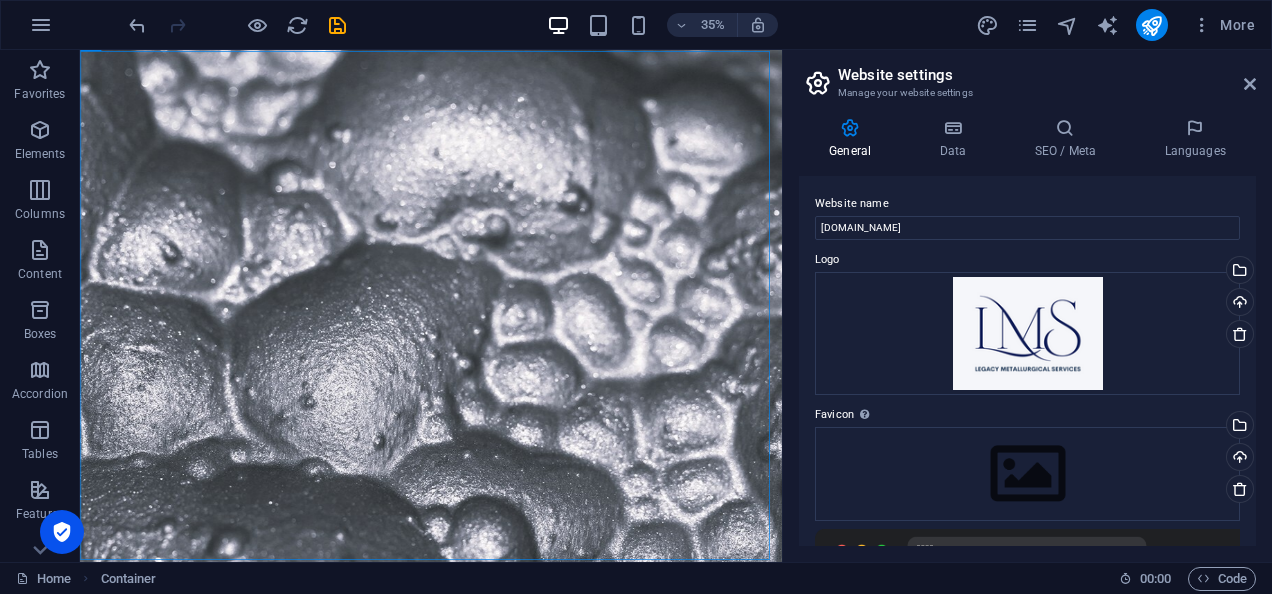 scroll, scrollTop: 898, scrollLeft: 0, axis: vertical 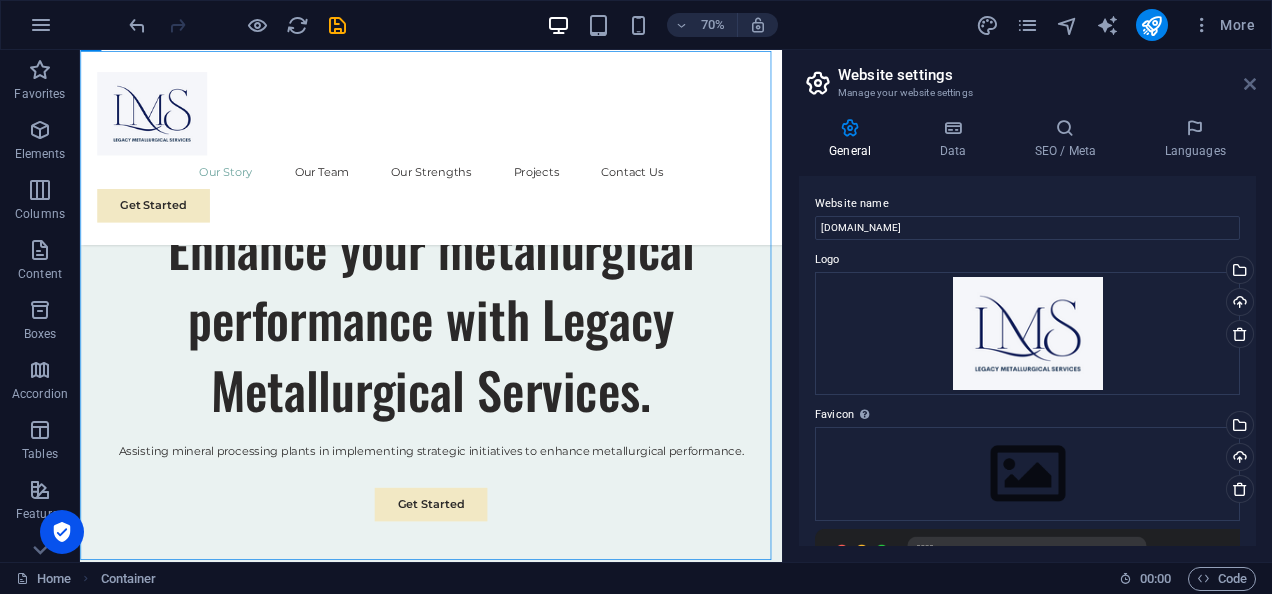 click at bounding box center (1250, 84) 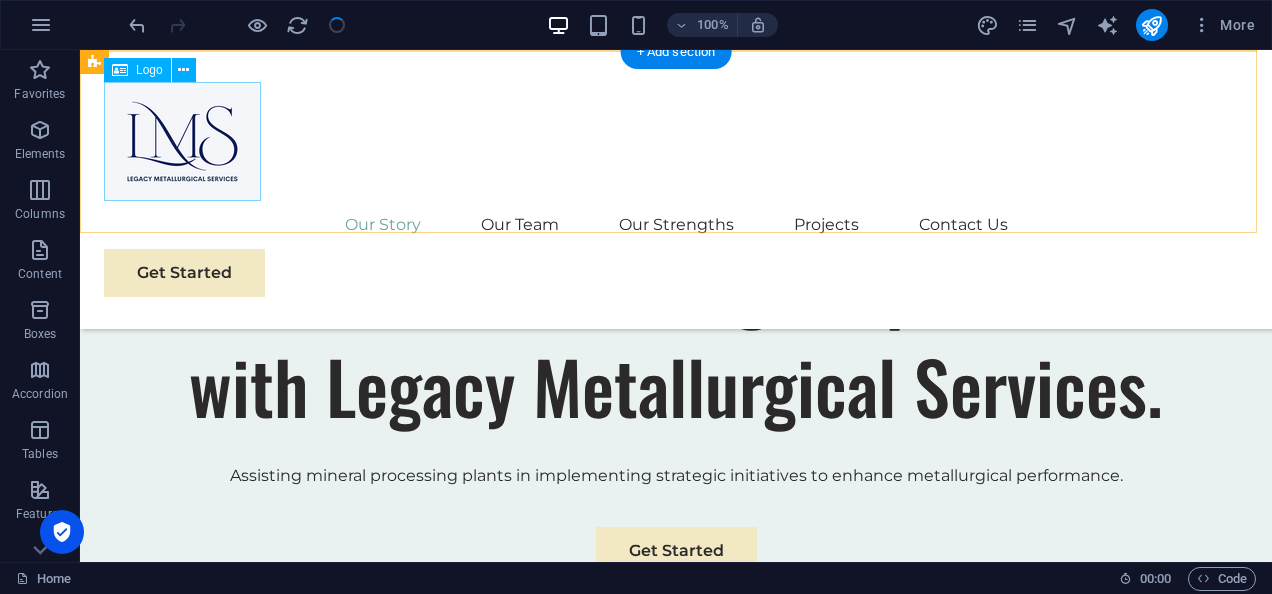 click at bounding box center (676, 141) 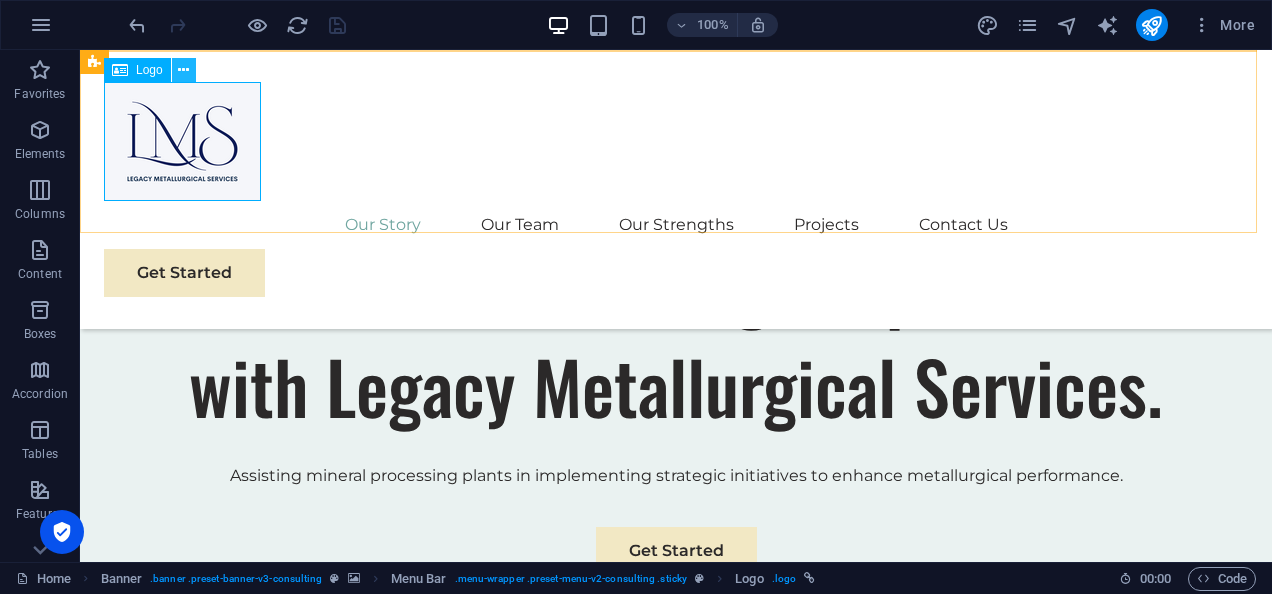 click at bounding box center [183, 70] 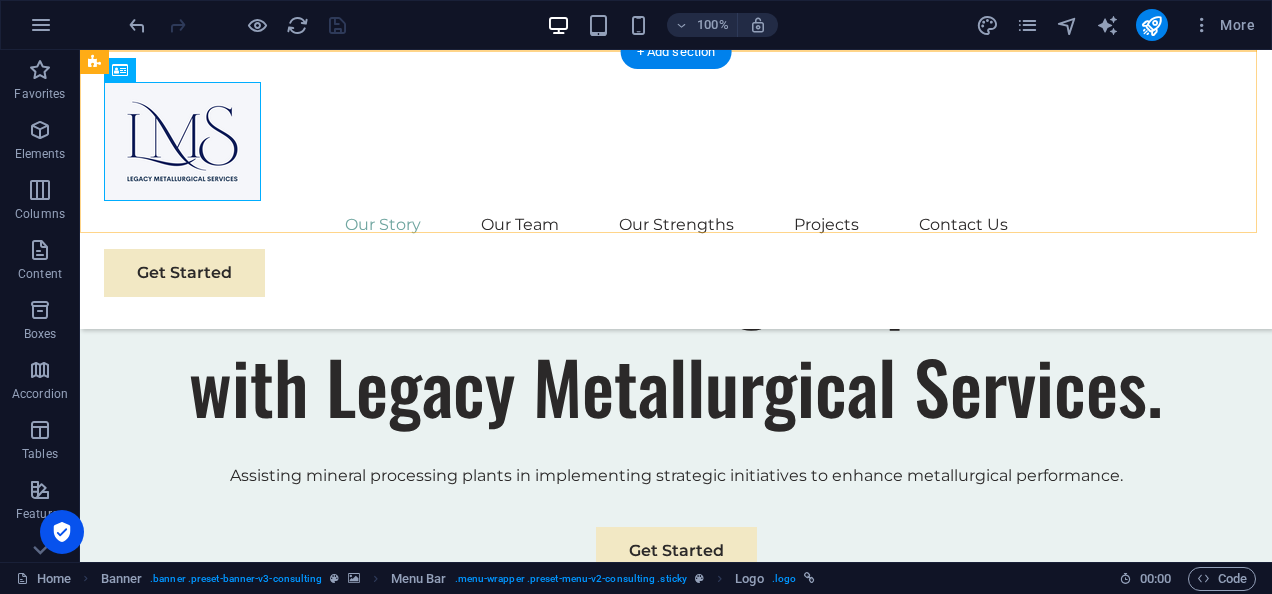click on "Our Story Our Team Our Strengths Projects Contact Us Get Started" at bounding box center [676, 189] 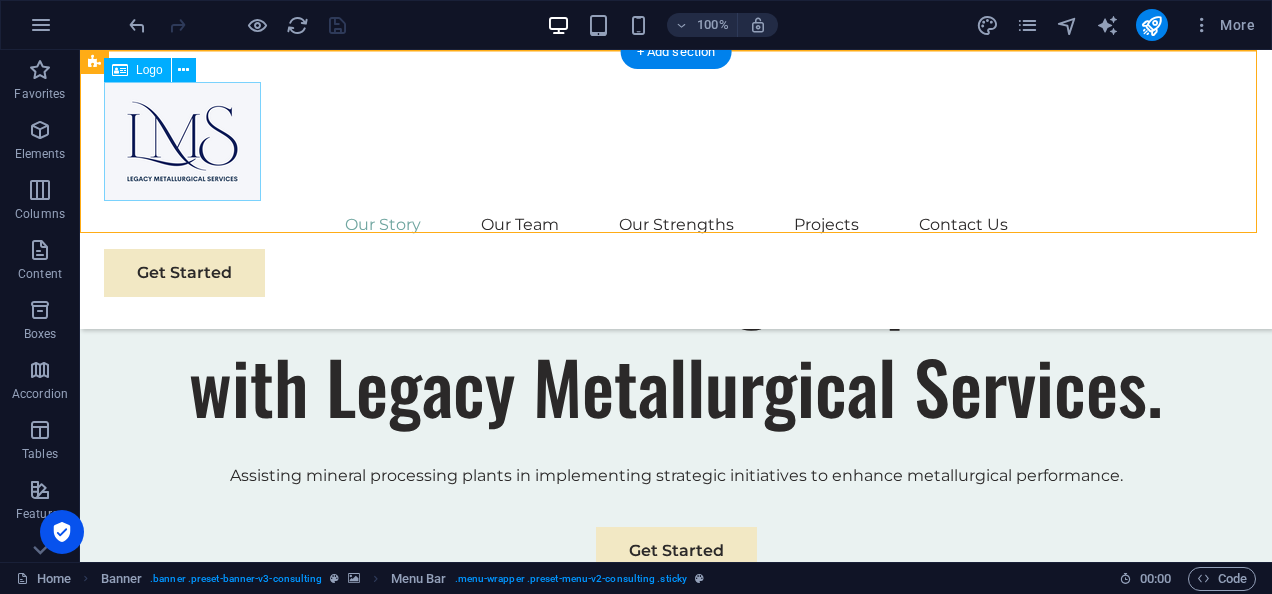 click at bounding box center (676, 141) 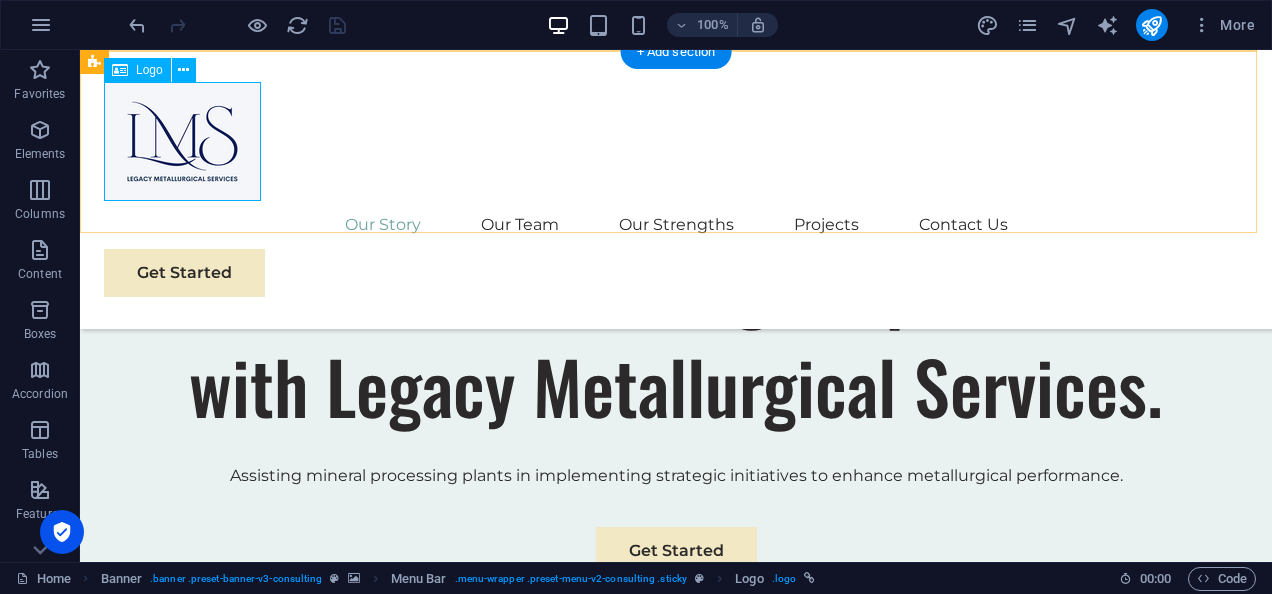 click at bounding box center [676, 141] 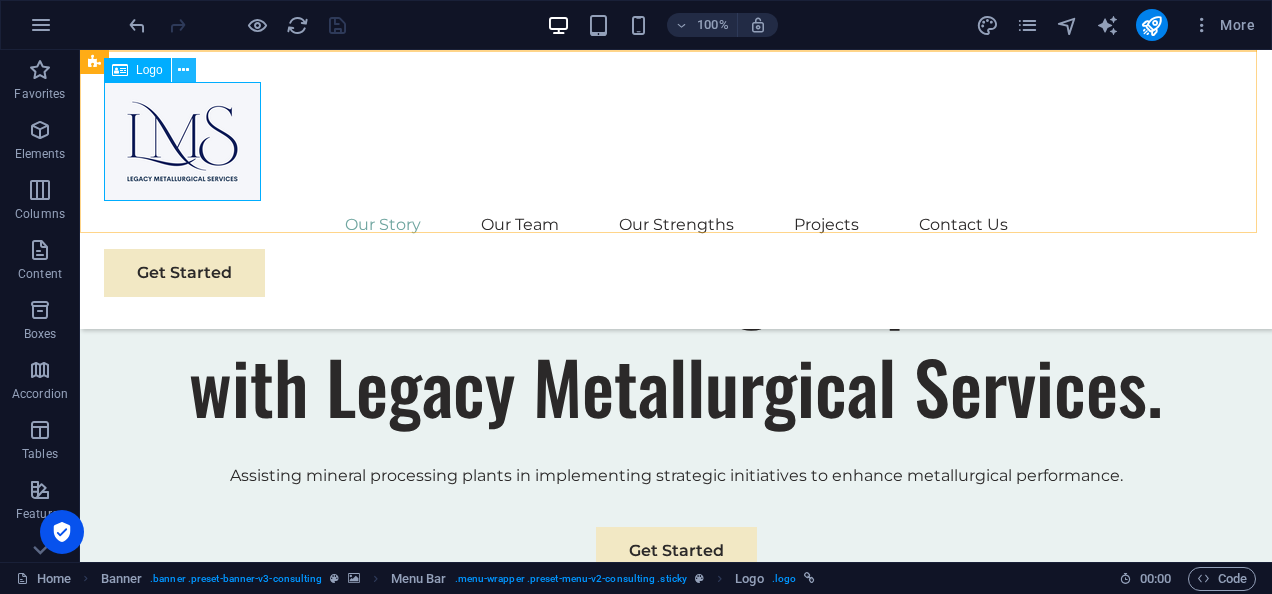 click at bounding box center [183, 70] 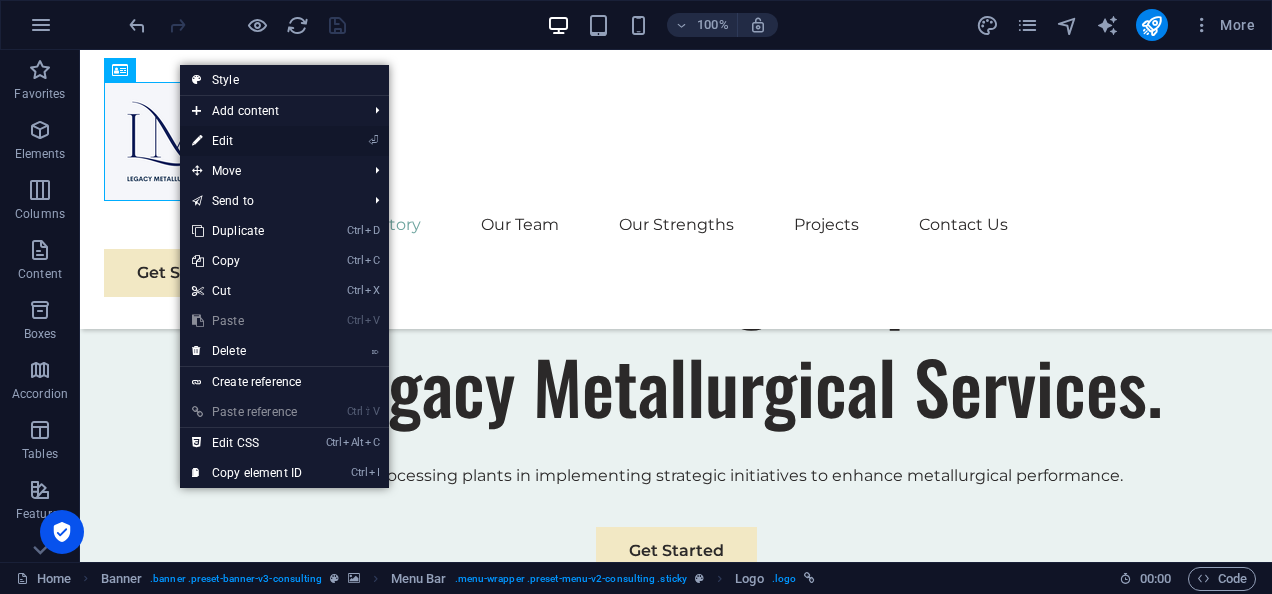 click on "⏎  Edit" at bounding box center (247, 141) 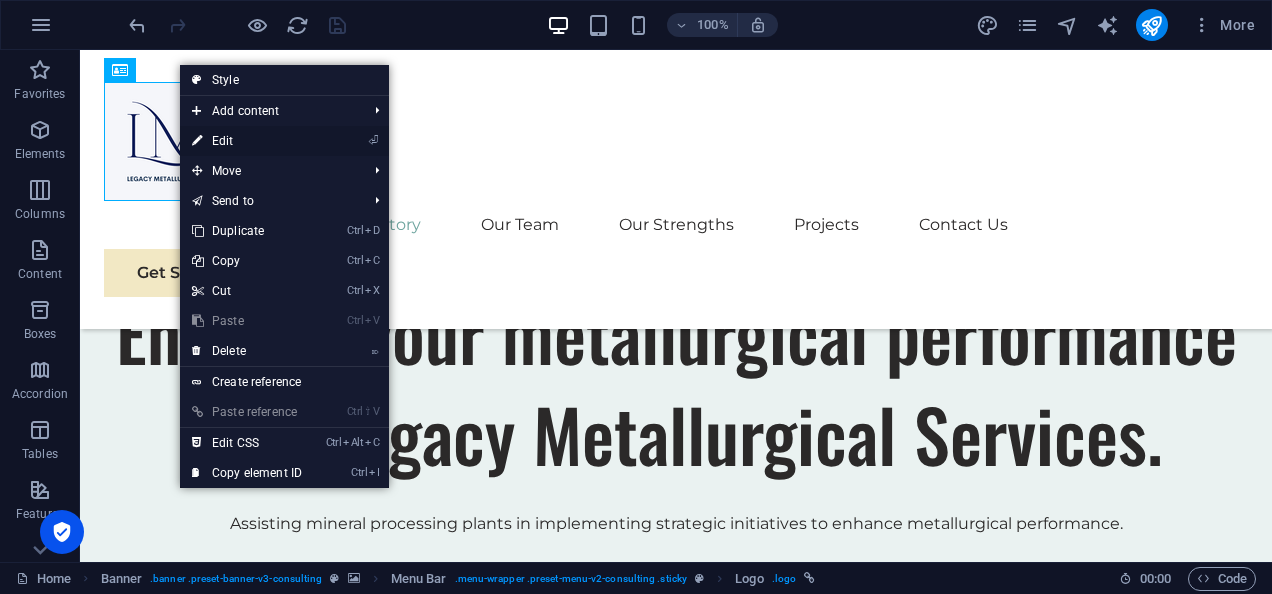 select on "px" 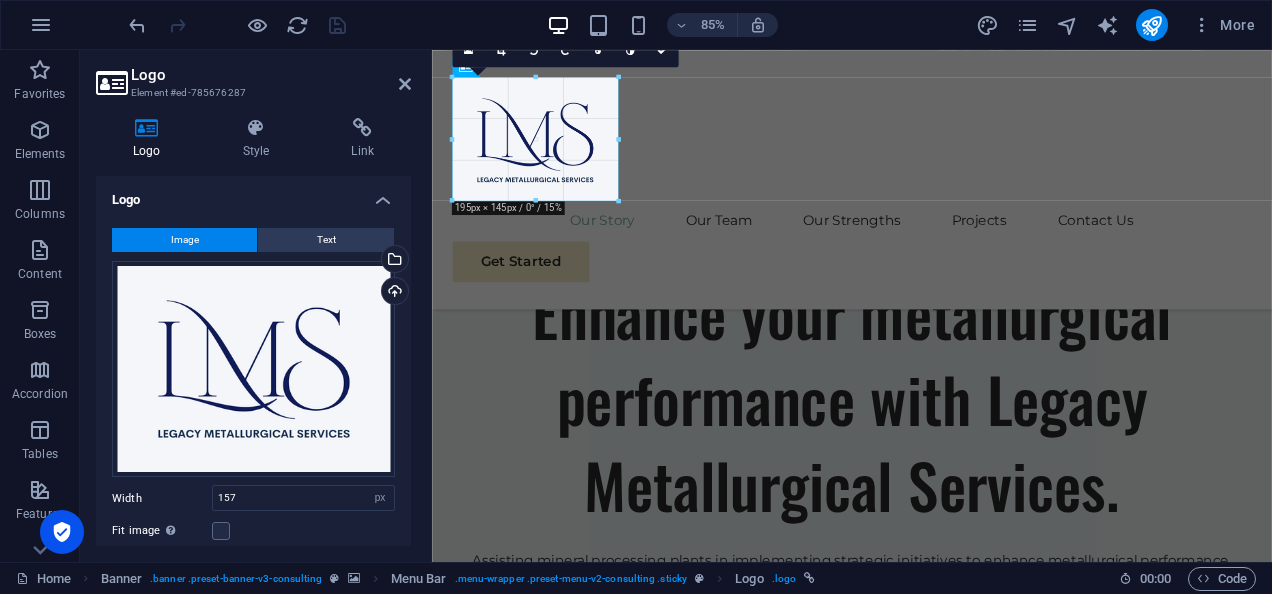 drag, startPoint x: 584, startPoint y: 178, endPoint x: 618, endPoint y: 182, distance: 34.234486 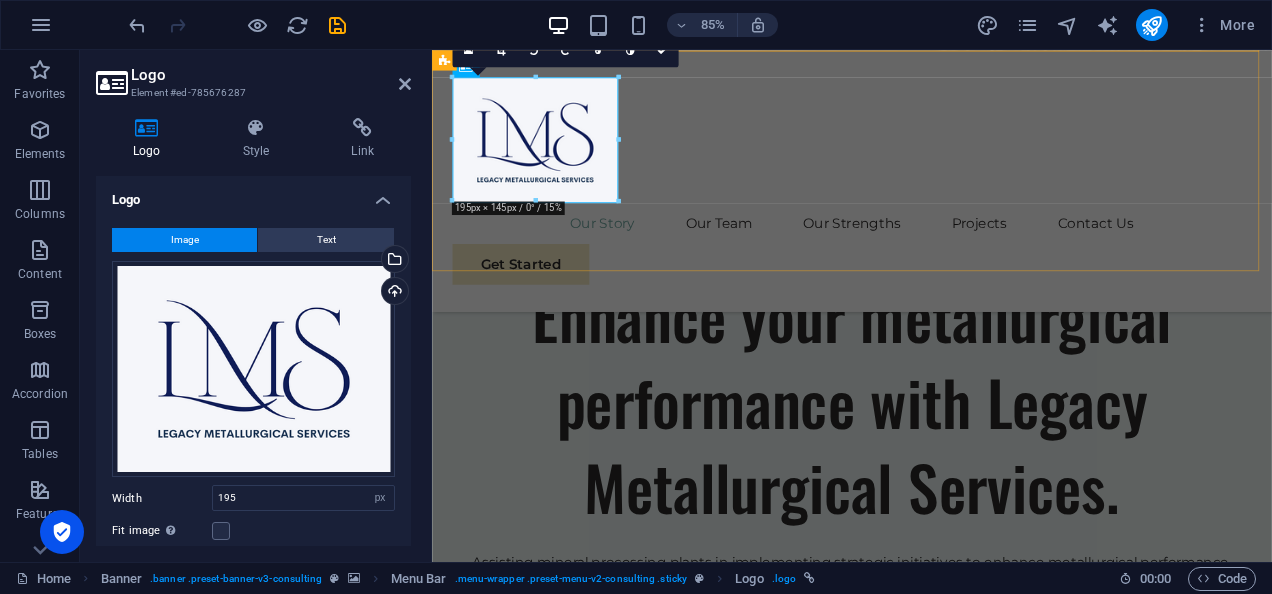 click on "Our Story Our Team Our Strengths Projects Contact Us Get Started" at bounding box center [926, 204] 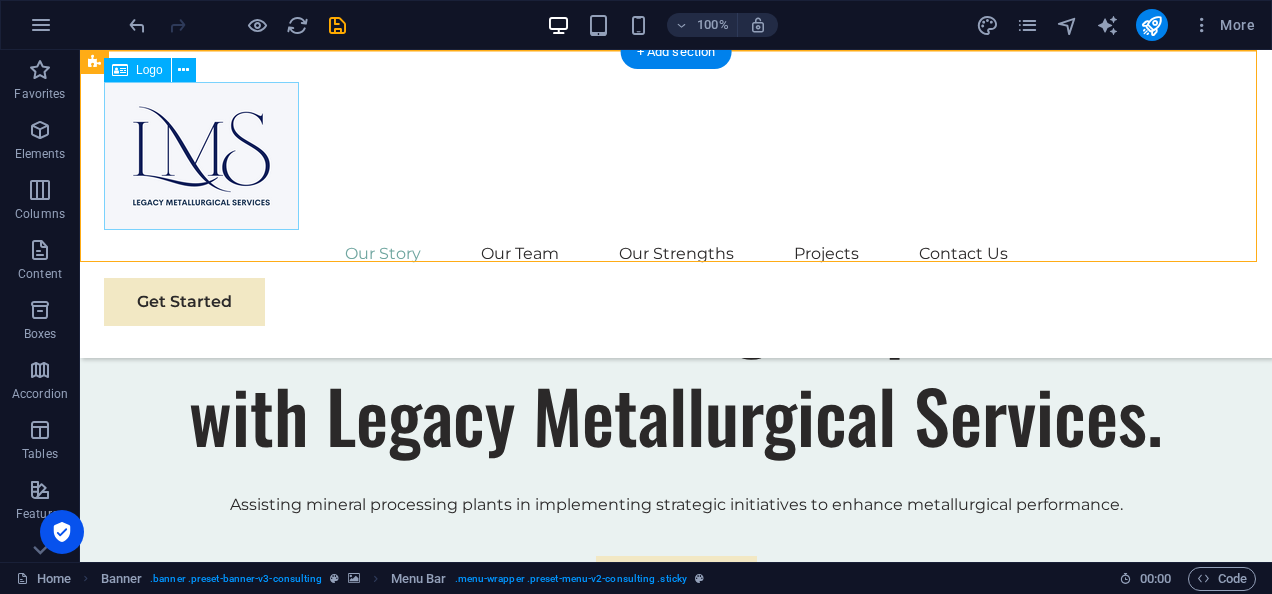 click at bounding box center [676, 156] 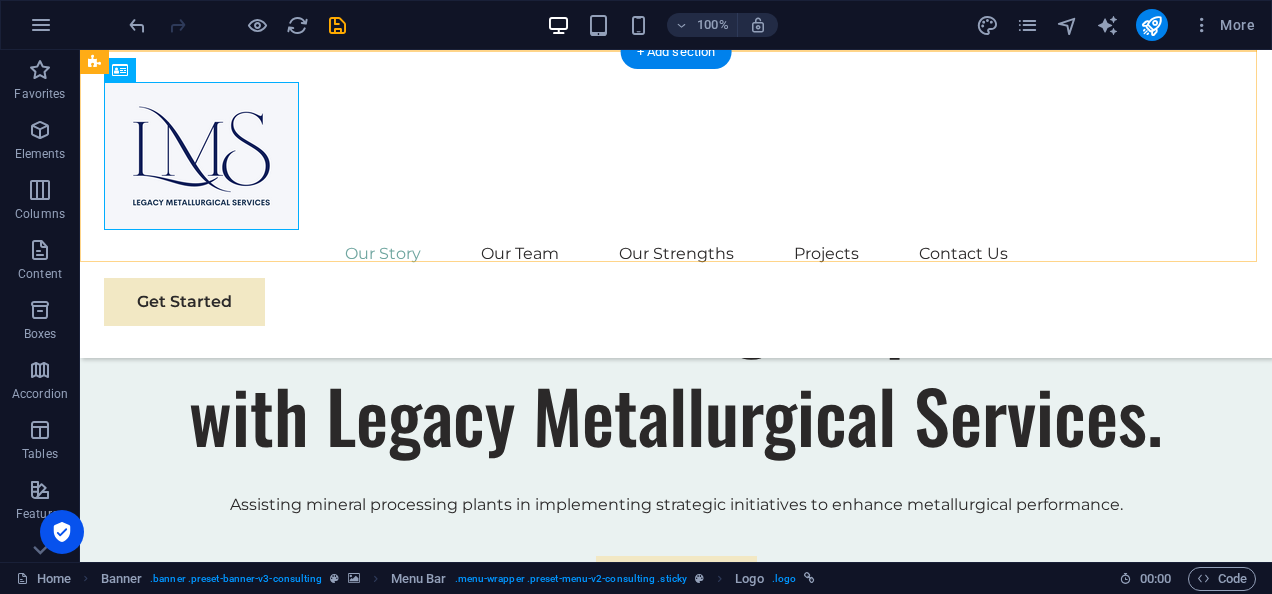 click on "Our Story Our Team Our Strengths Projects Contact Us Get Started" at bounding box center [676, 204] 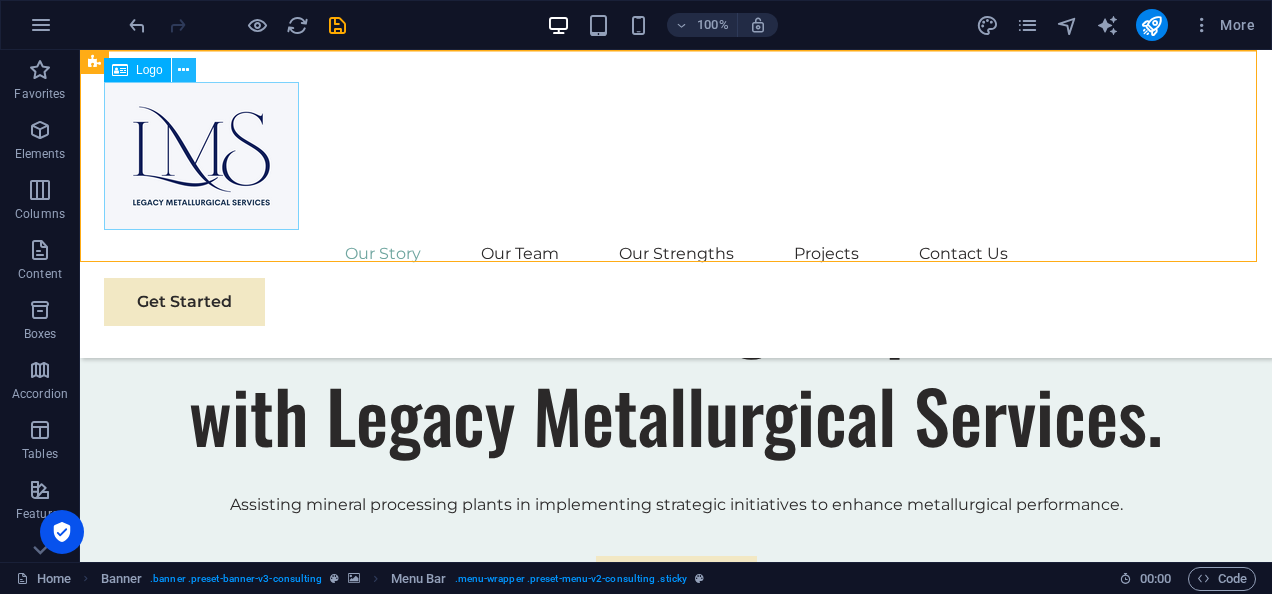 click at bounding box center (183, 70) 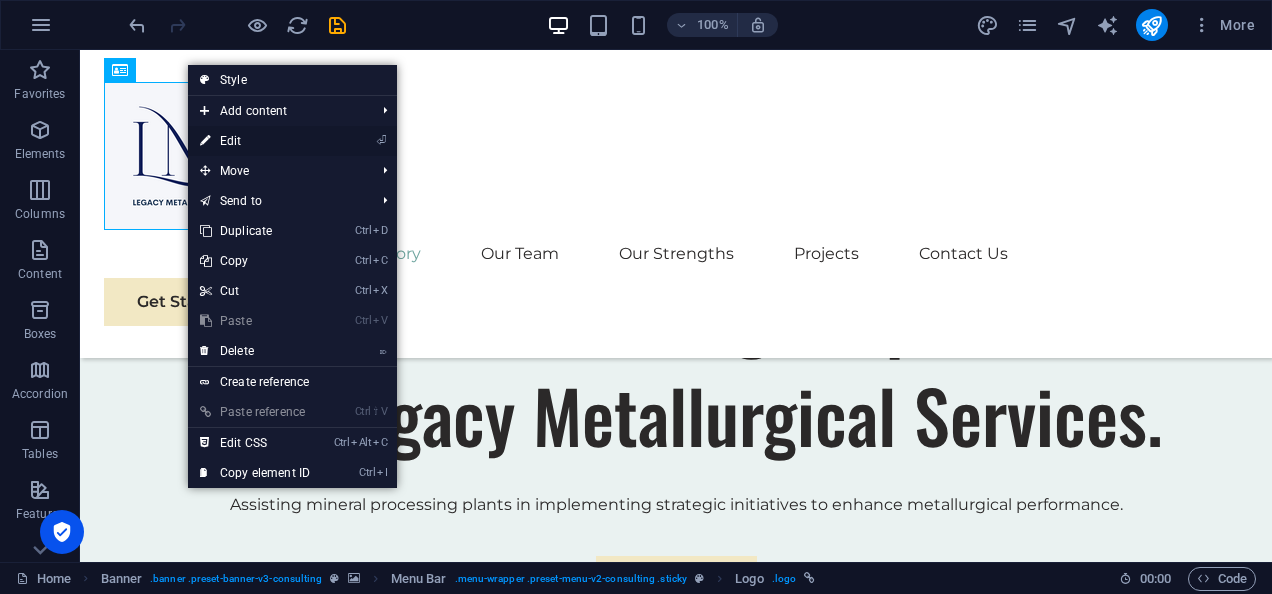 click on "⏎  Edit" at bounding box center (255, 141) 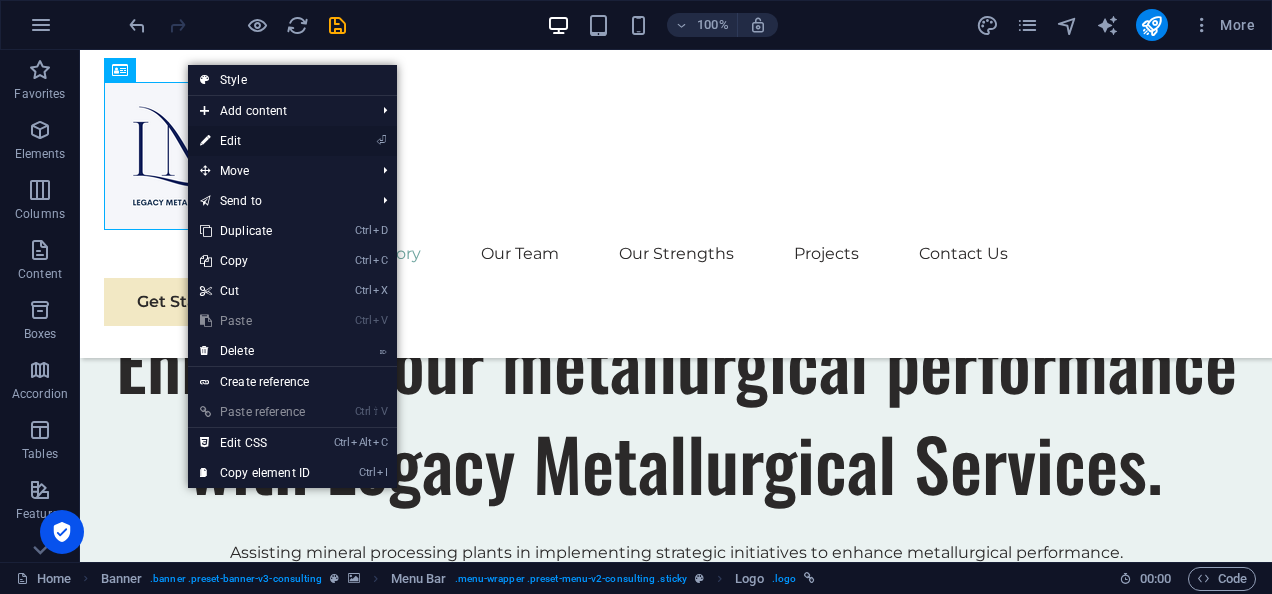 select on "px" 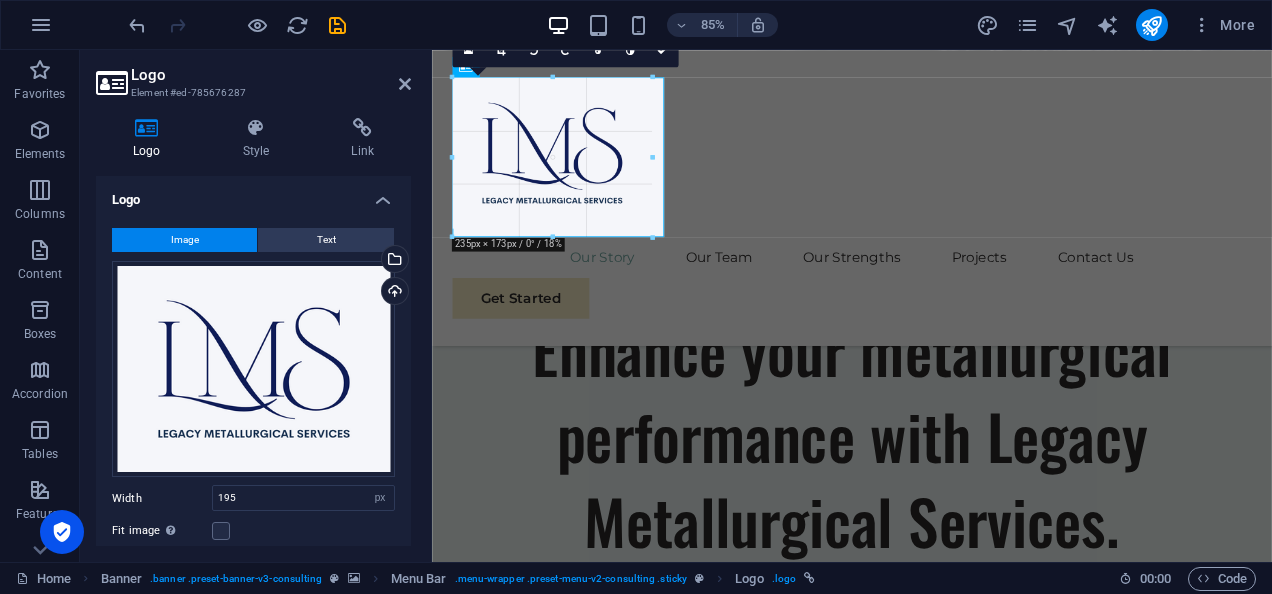 drag, startPoint x: 616, startPoint y: 205, endPoint x: 279, endPoint y: 213, distance: 337.09494 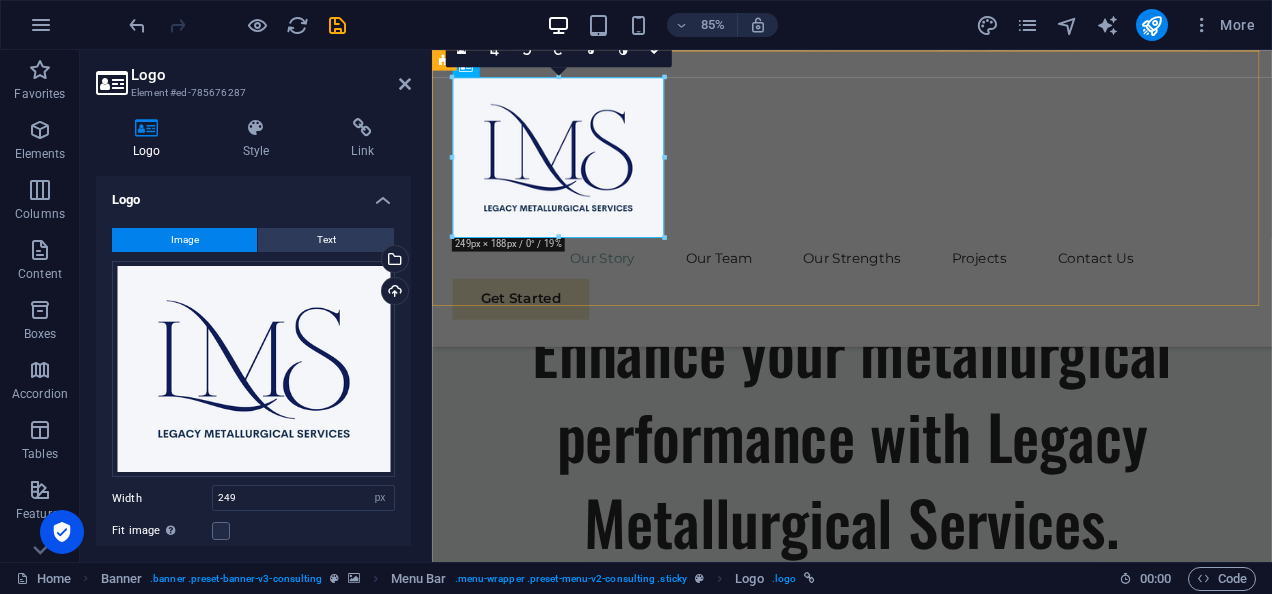 click on "Our Story Our Team Our Strengths Projects Contact Us Get Started" at bounding box center (926, 224) 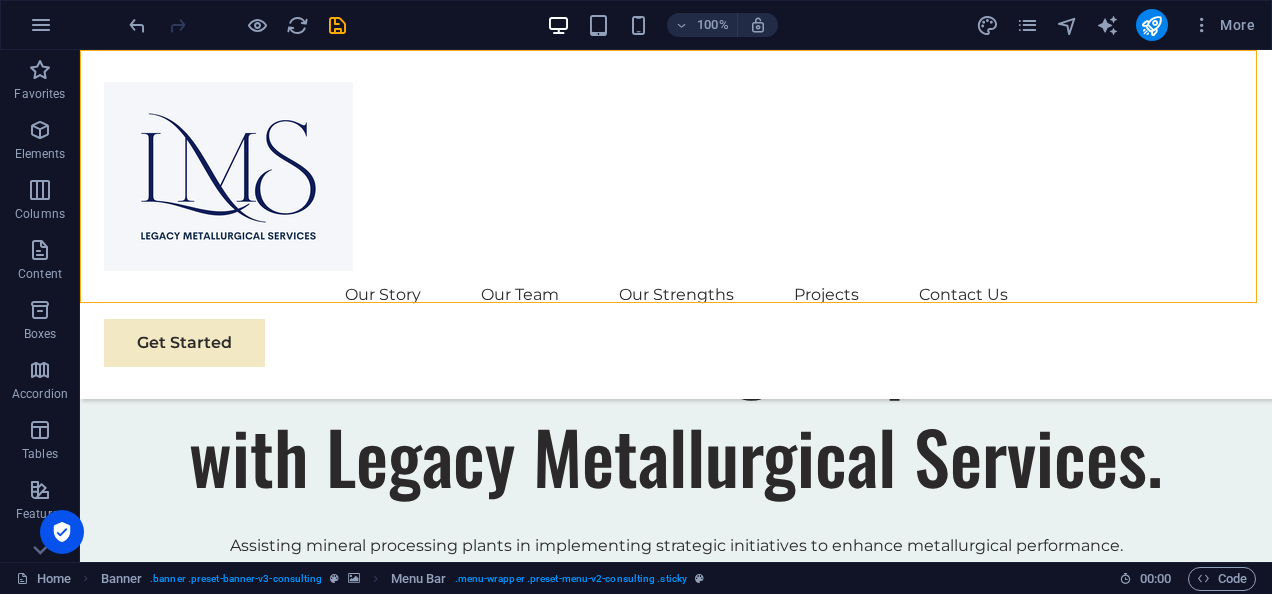 scroll, scrollTop: 0, scrollLeft: 0, axis: both 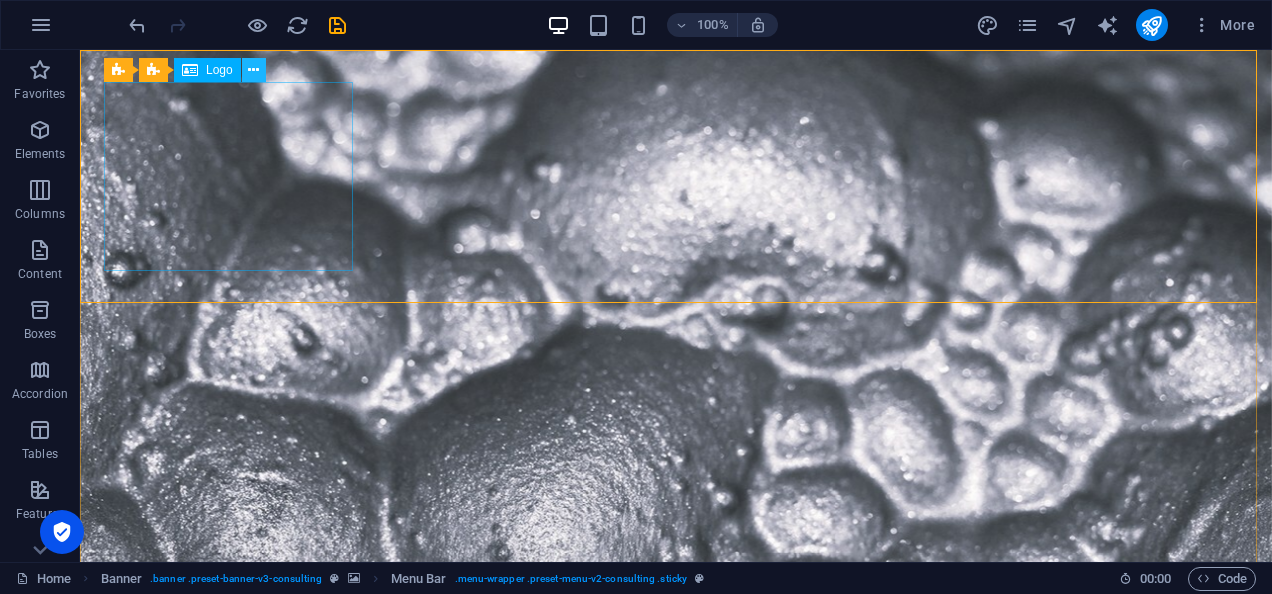 click at bounding box center [253, 70] 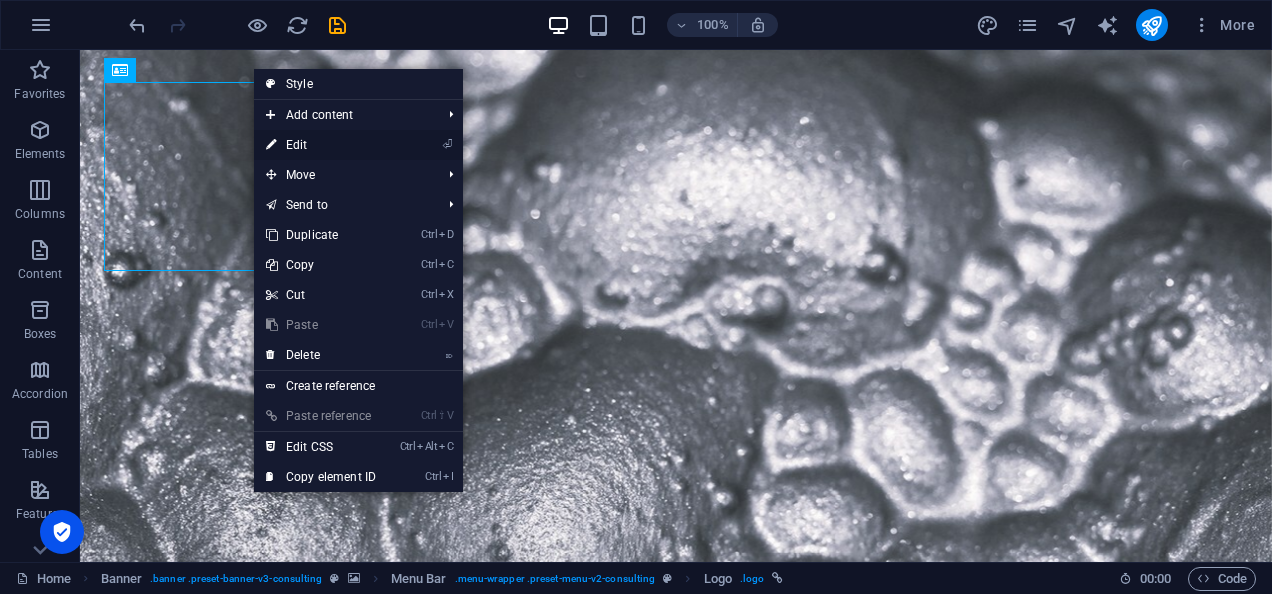 click on "⏎  Edit" at bounding box center [321, 145] 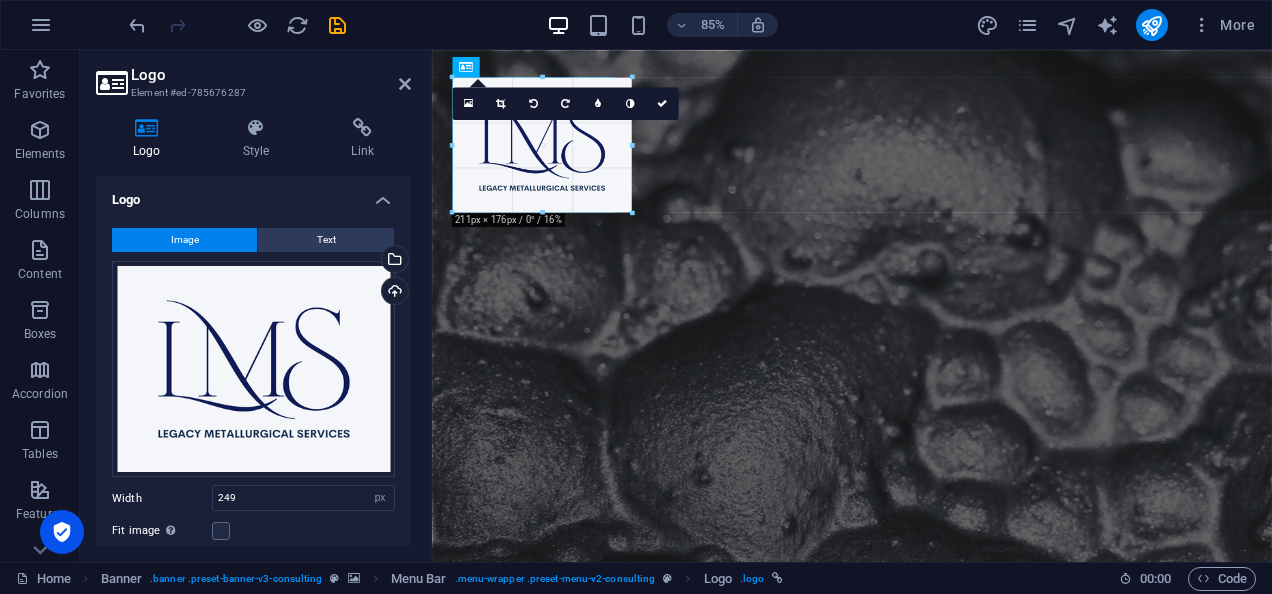 drag, startPoint x: 661, startPoint y: 236, endPoint x: 201, endPoint y: 163, distance: 465.75638 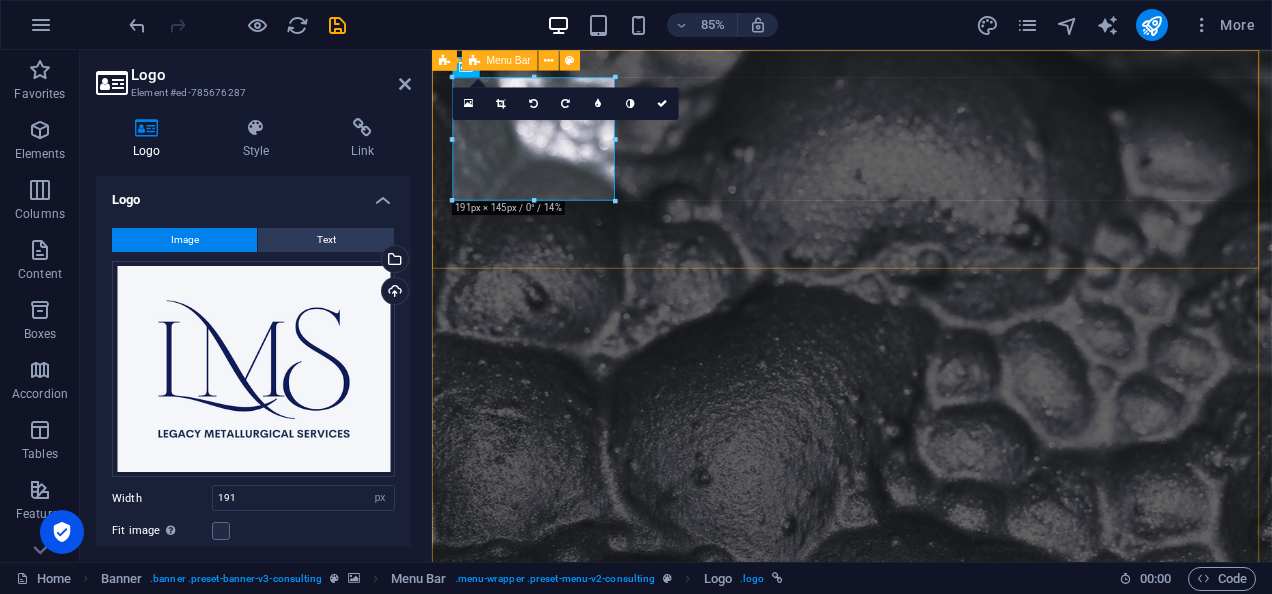 click on "Our Story Our Team Our Strengths Projects Contact Us Get Started" at bounding box center [926, 1102] 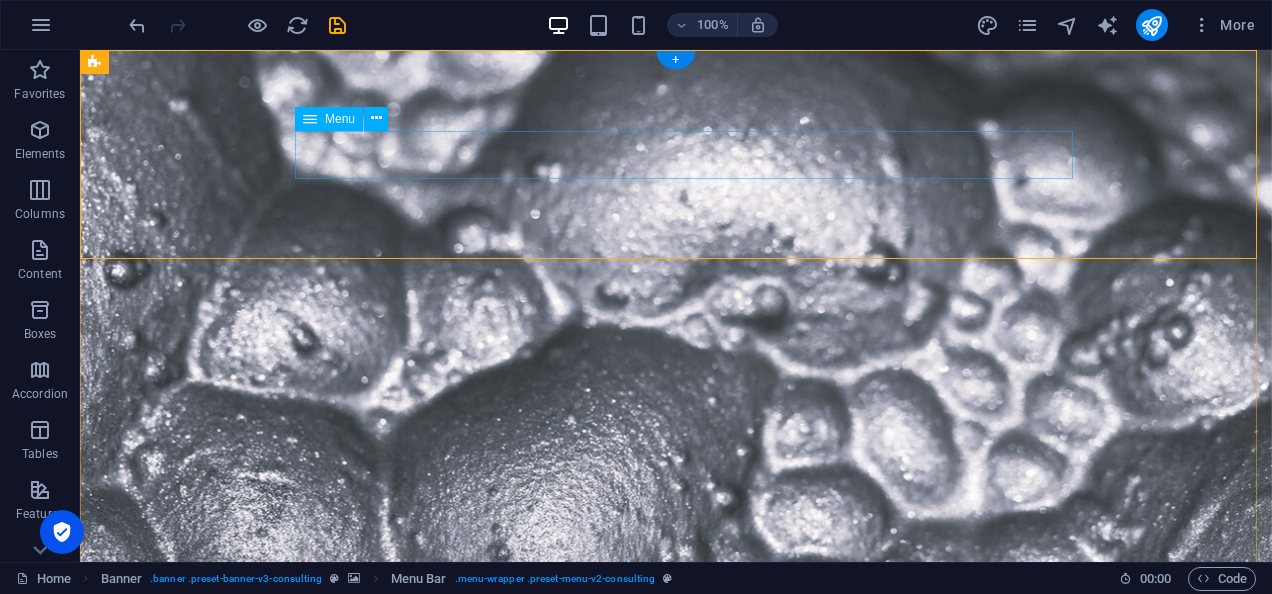 click on "Our Story Our Team Our Strengths Projects Contact Us" at bounding box center (676, 1151) 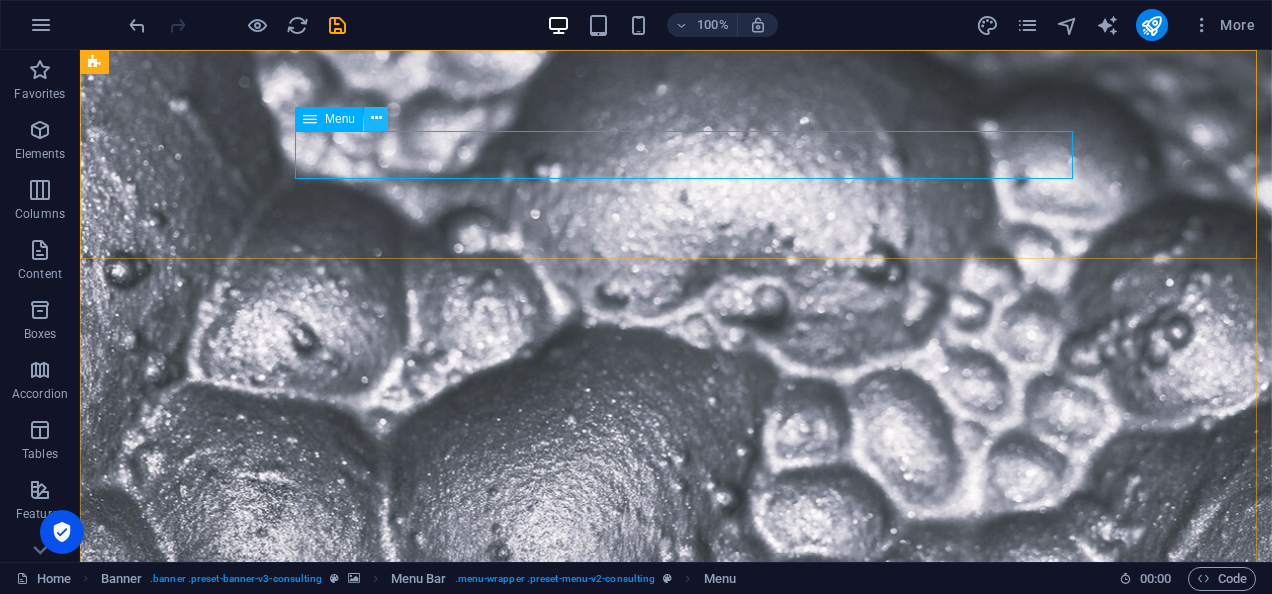 click at bounding box center (376, 118) 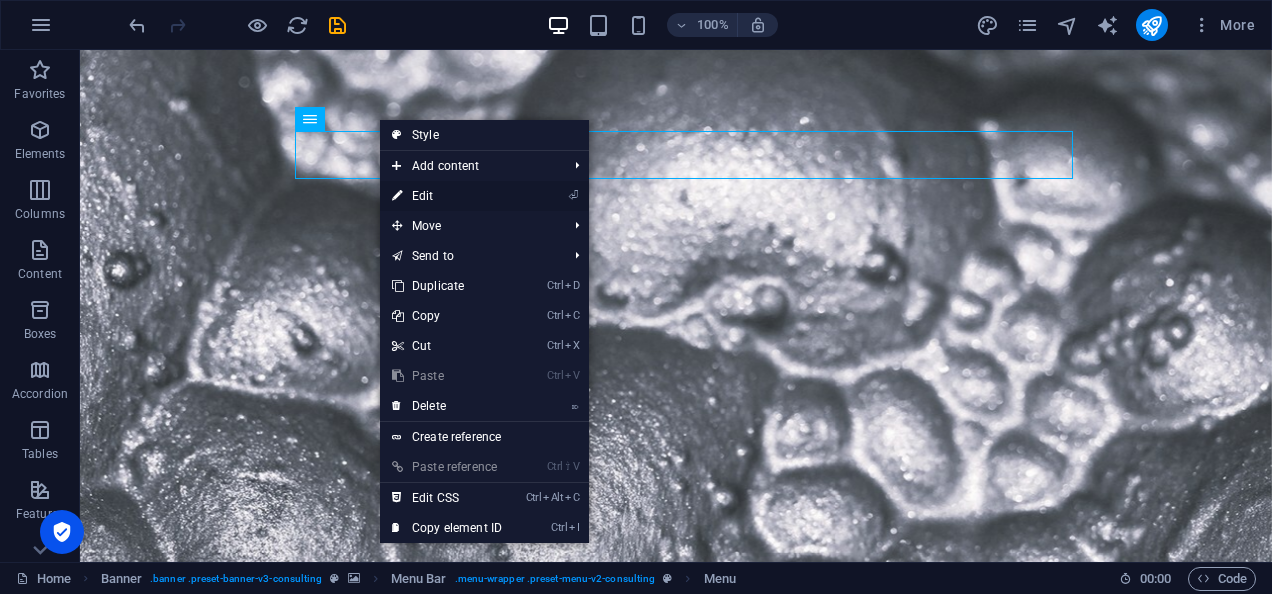click on "⏎  Edit" at bounding box center (447, 196) 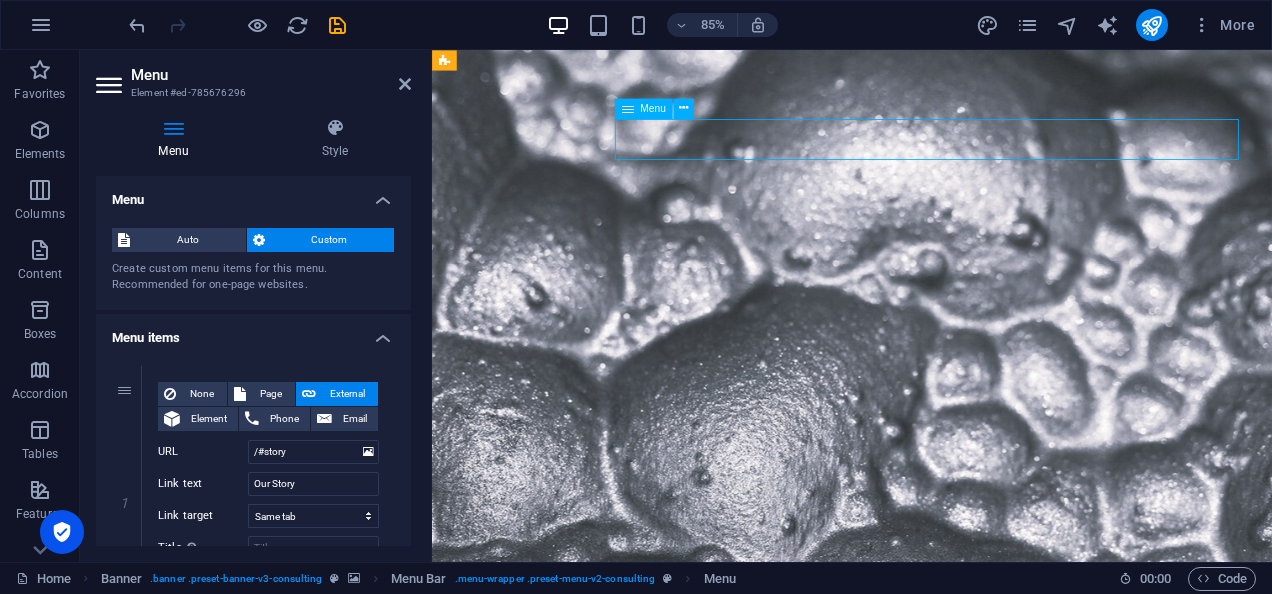 drag, startPoint x: 756, startPoint y: 151, endPoint x: 725, endPoint y: 155, distance: 31.257 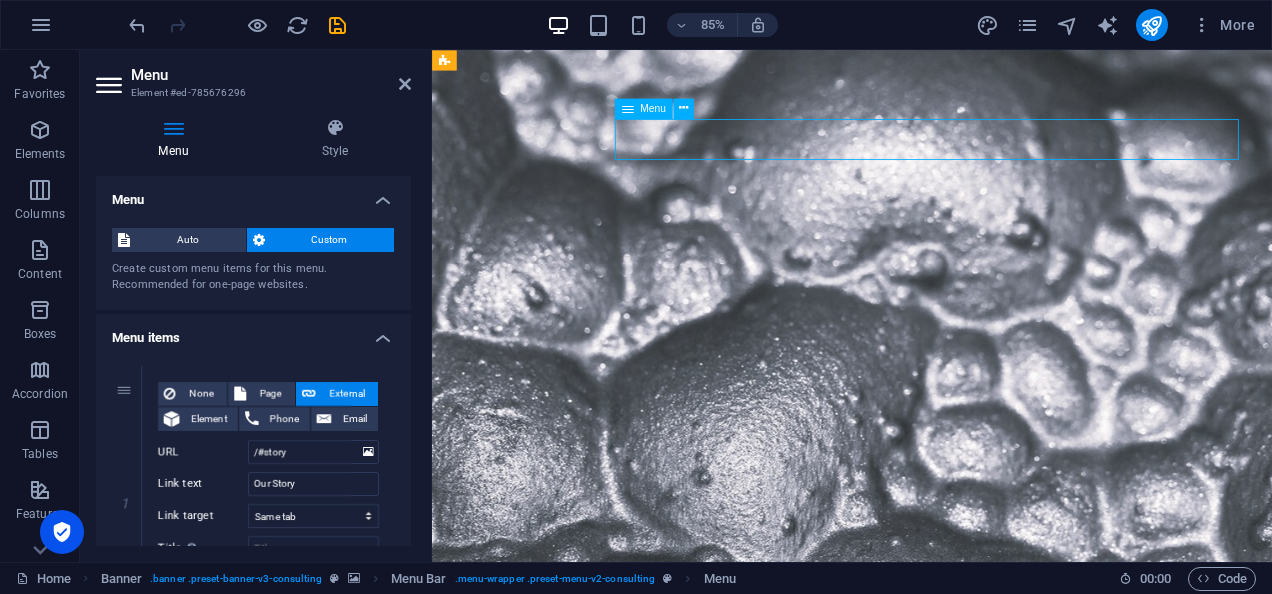 click on "Our Story Our Team Our Strengths Projects Contact Us" at bounding box center (926, 1151) 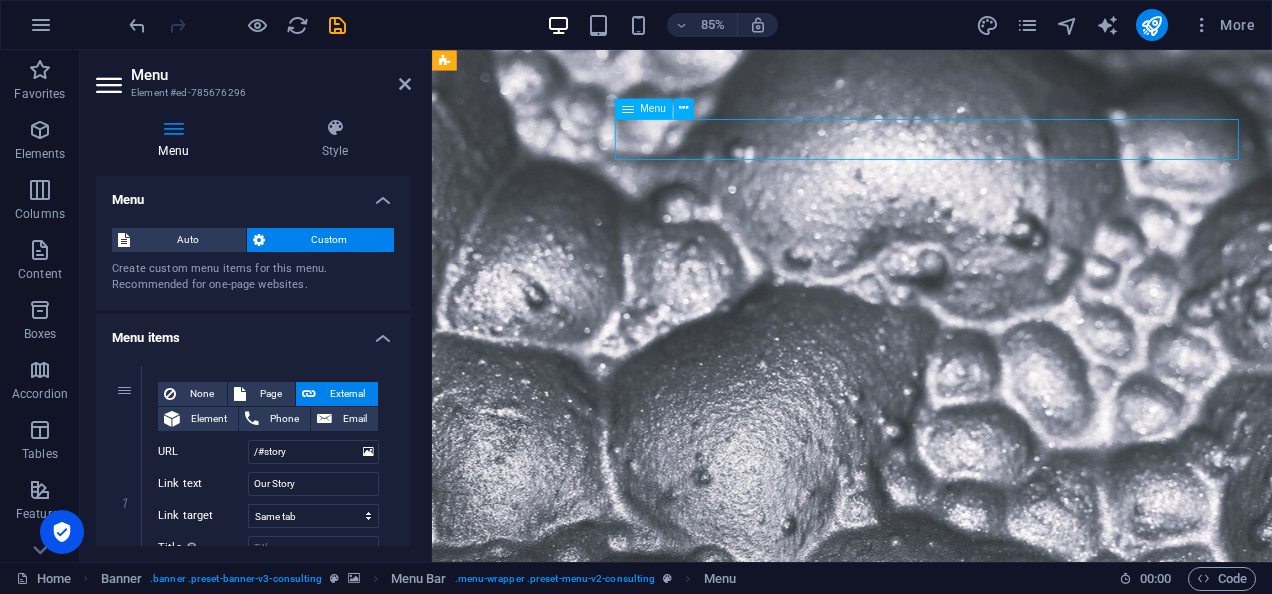 click on "Our Story Our Team Our Strengths Projects Contact Us" at bounding box center [926, 1151] 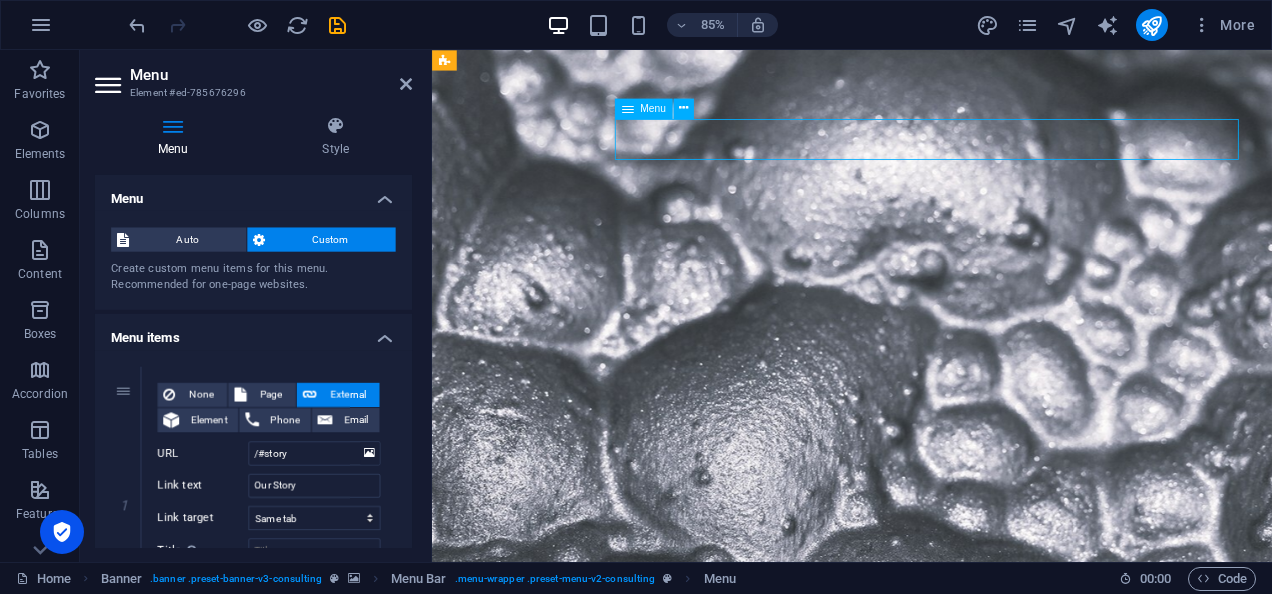 click on "Our Story Our Team Our Strengths Projects Contact Us" at bounding box center [926, 1151] 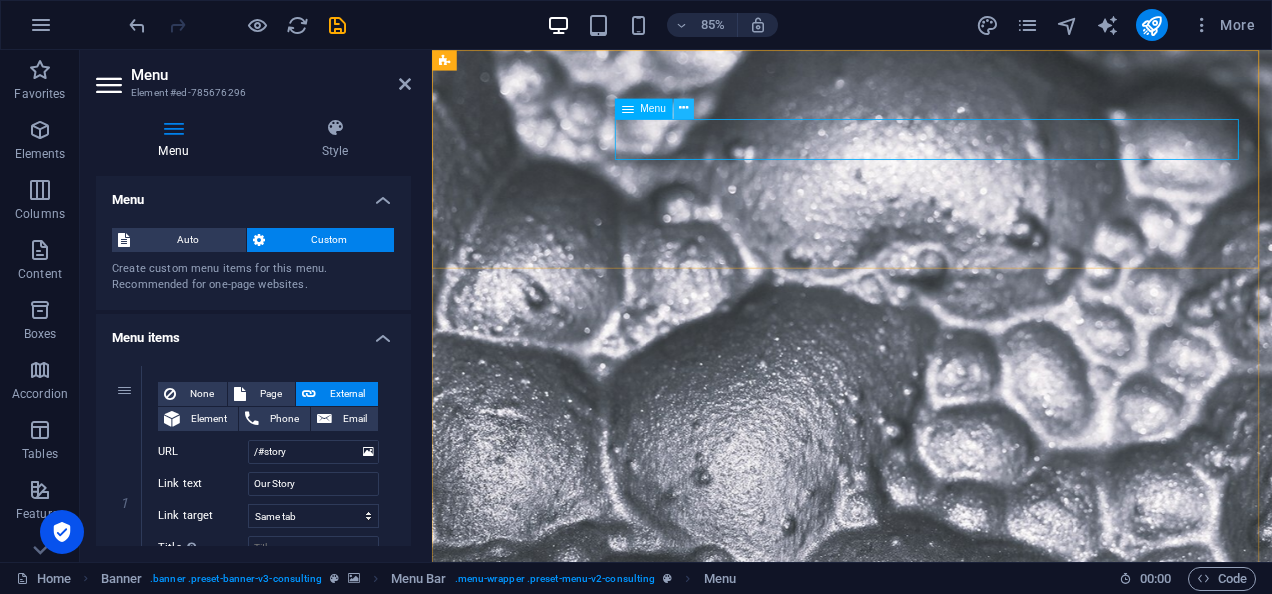 click at bounding box center (683, 108) 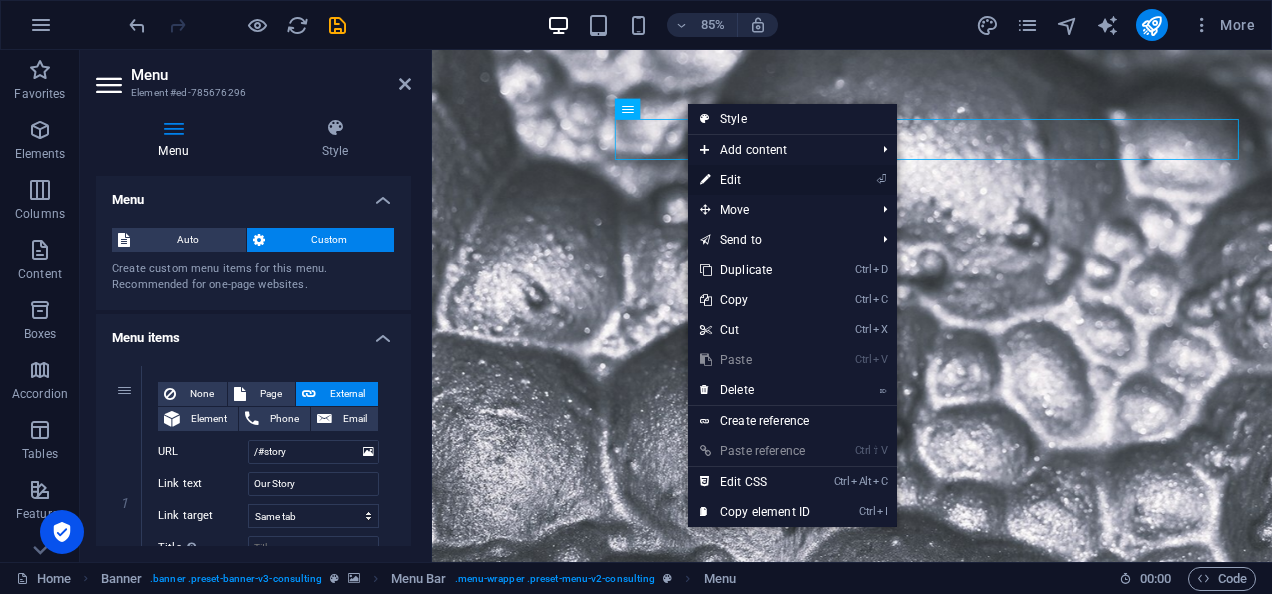 click on "⏎  Edit" at bounding box center (755, 180) 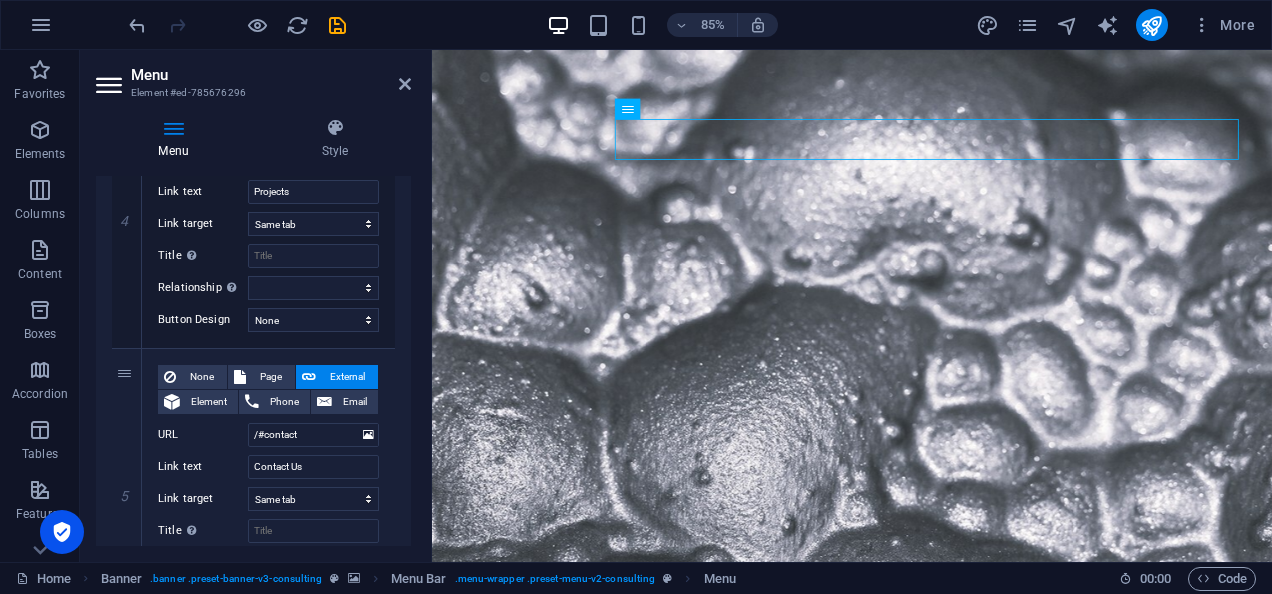 scroll, scrollTop: 1248, scrollLeft: 0, axis: vertical 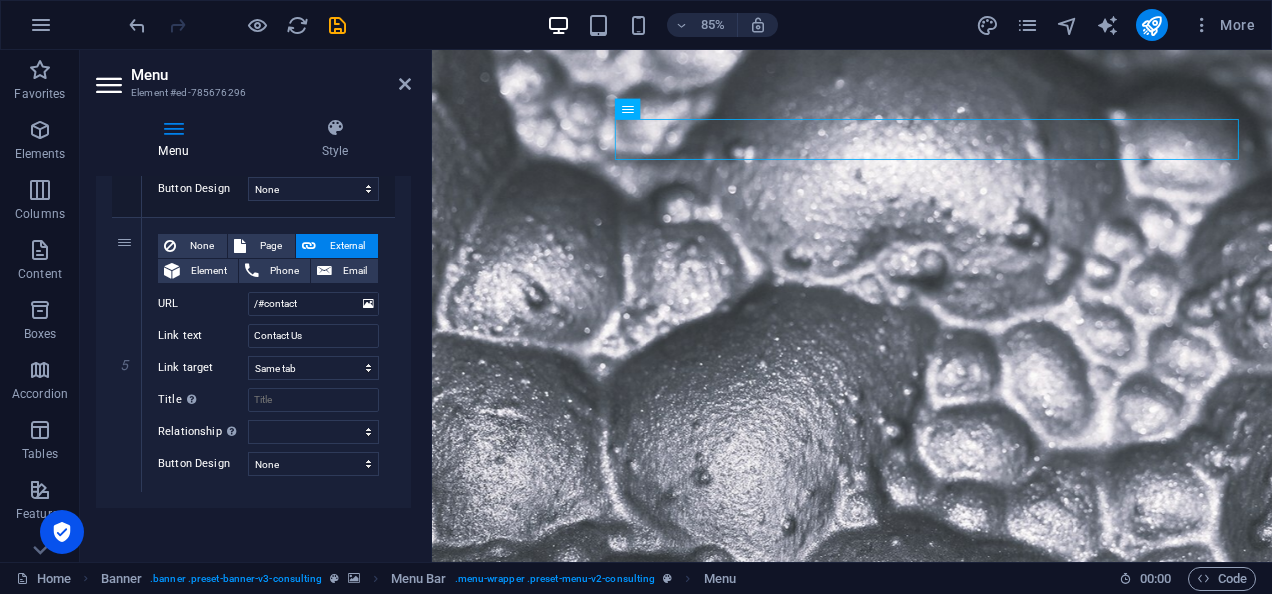 drag, startPoint x: 409, startPoint y: 214, endPoint x: 29, endPoint y: 567, distance: 518.66077 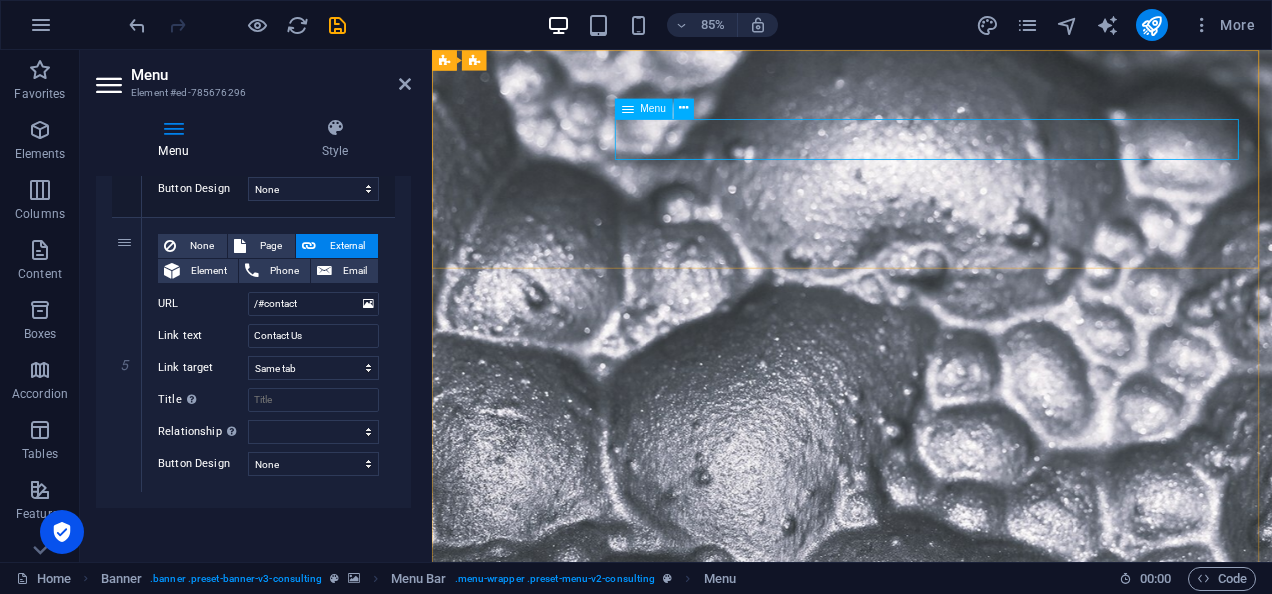 click at bounding box center (628, 108) 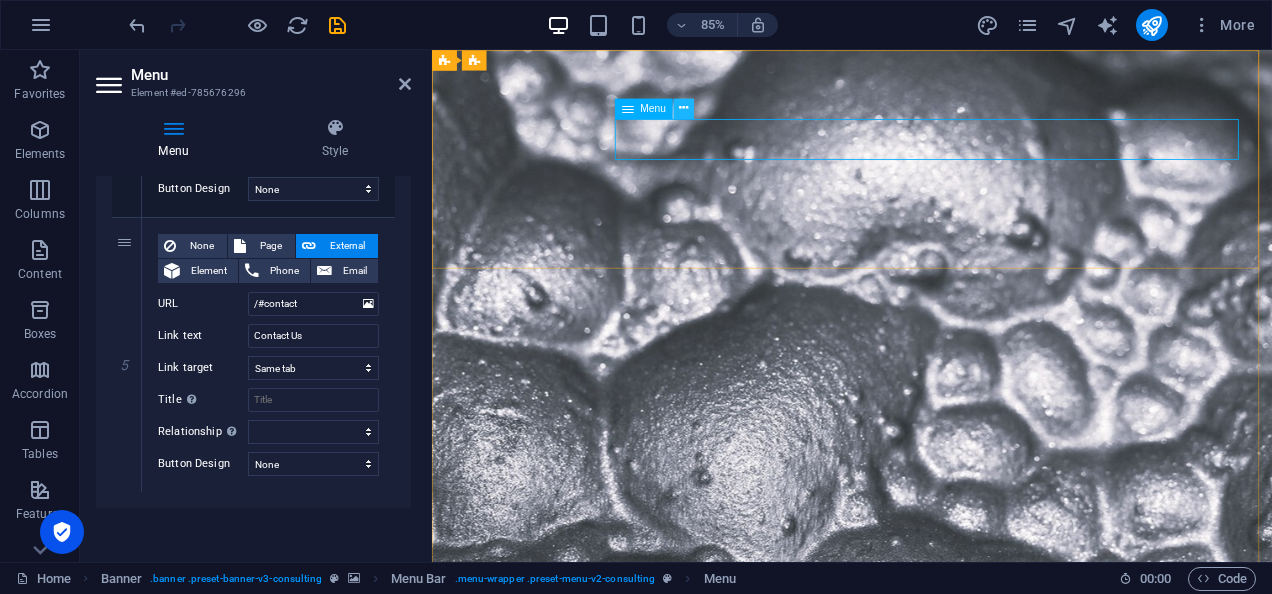 click at bounding box center (683, 108) 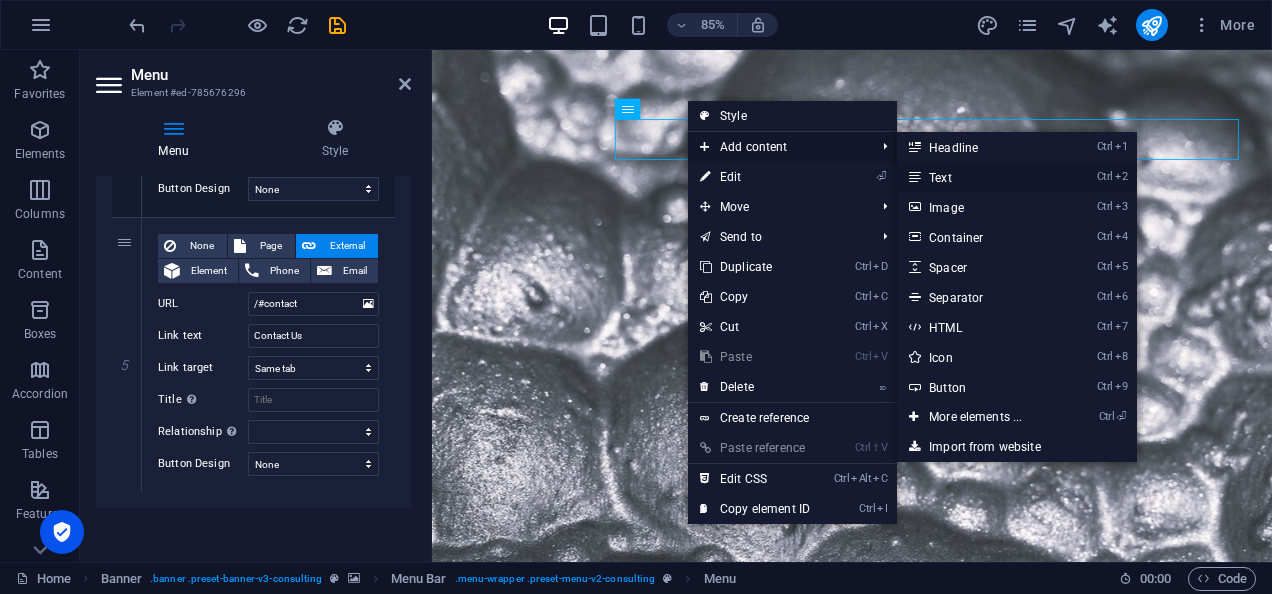 click on "Ctrl 2  Text" at bounding box center [979, 177] 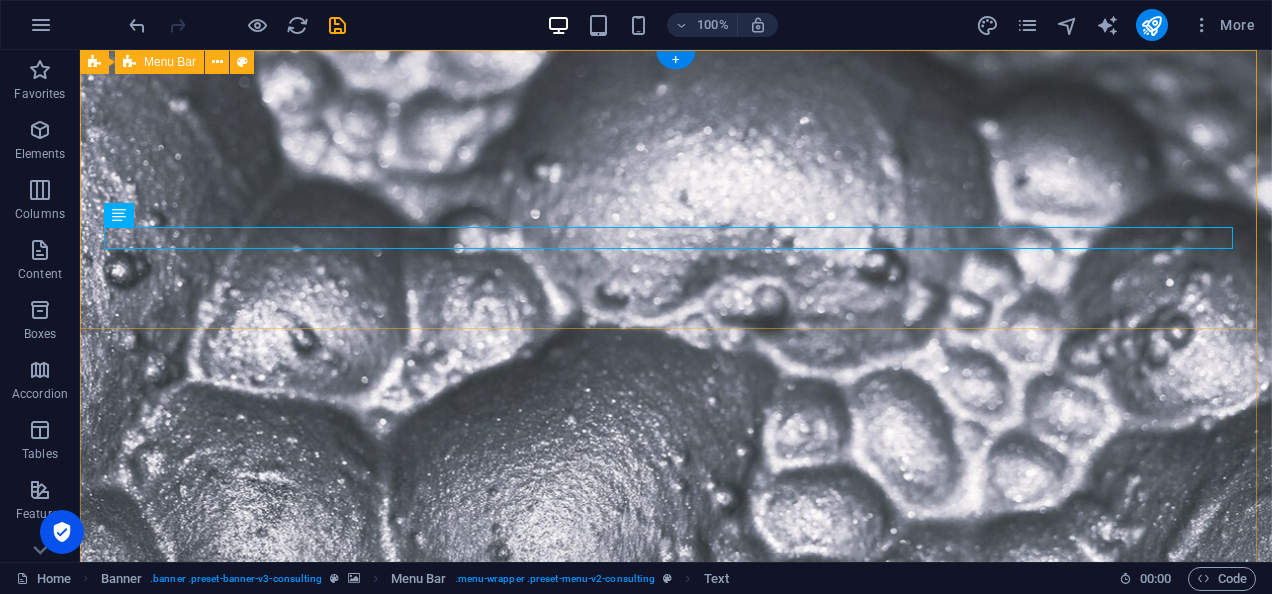 click on "Our Story Our Team Our Strengths Projects Contact Us New text element Get Started" at bounding box center (676, 1114) 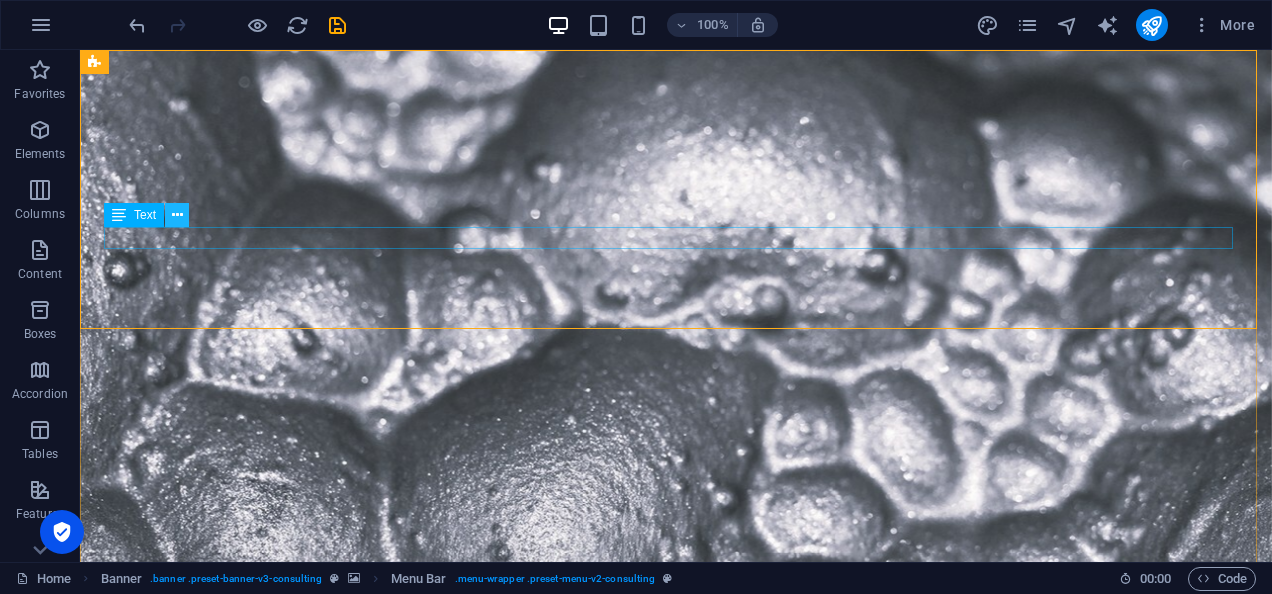 click at bounding box center [177, 215] 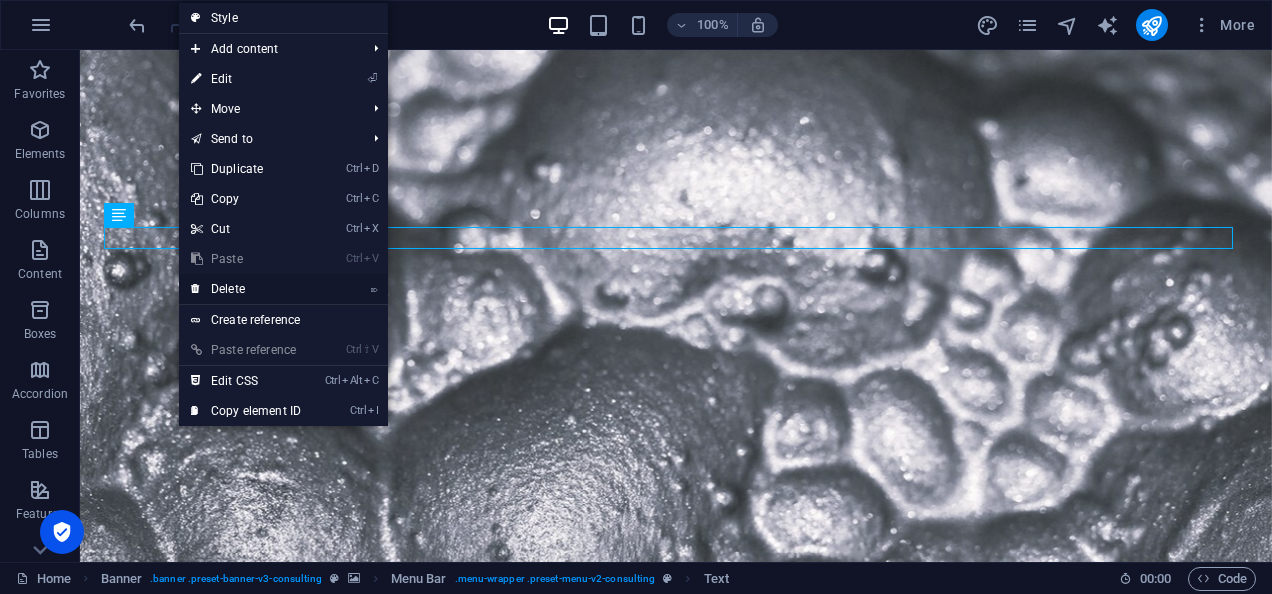 click on "⌦  Delete" at bounding box center [246, 289] 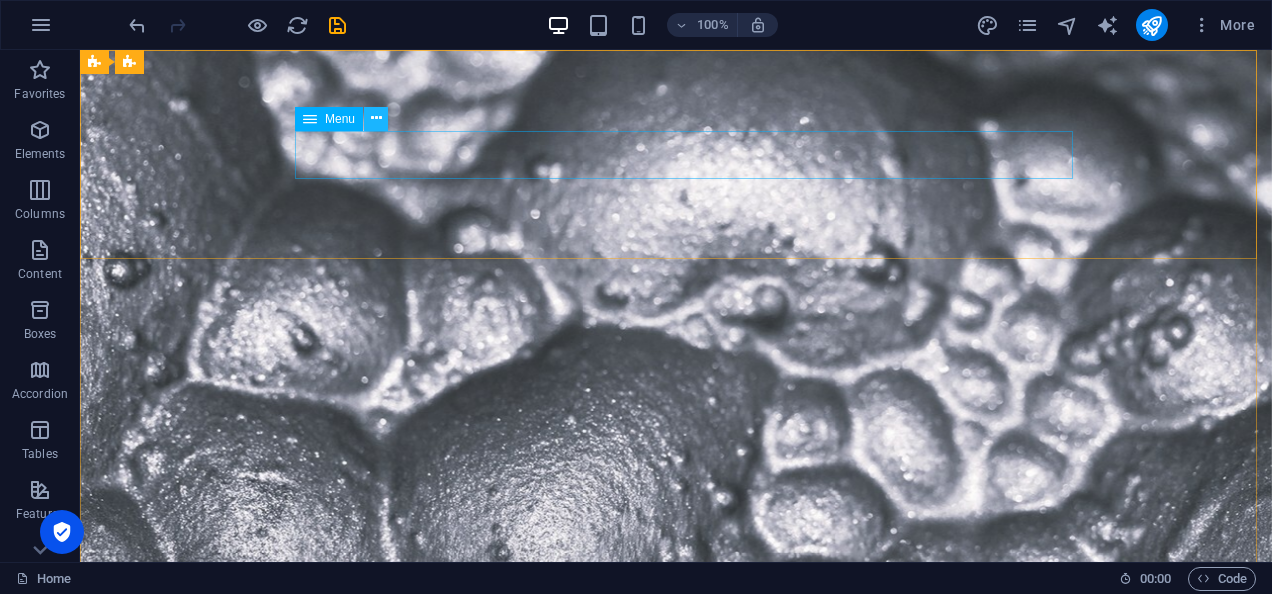 click at bounding box center (376, 118) 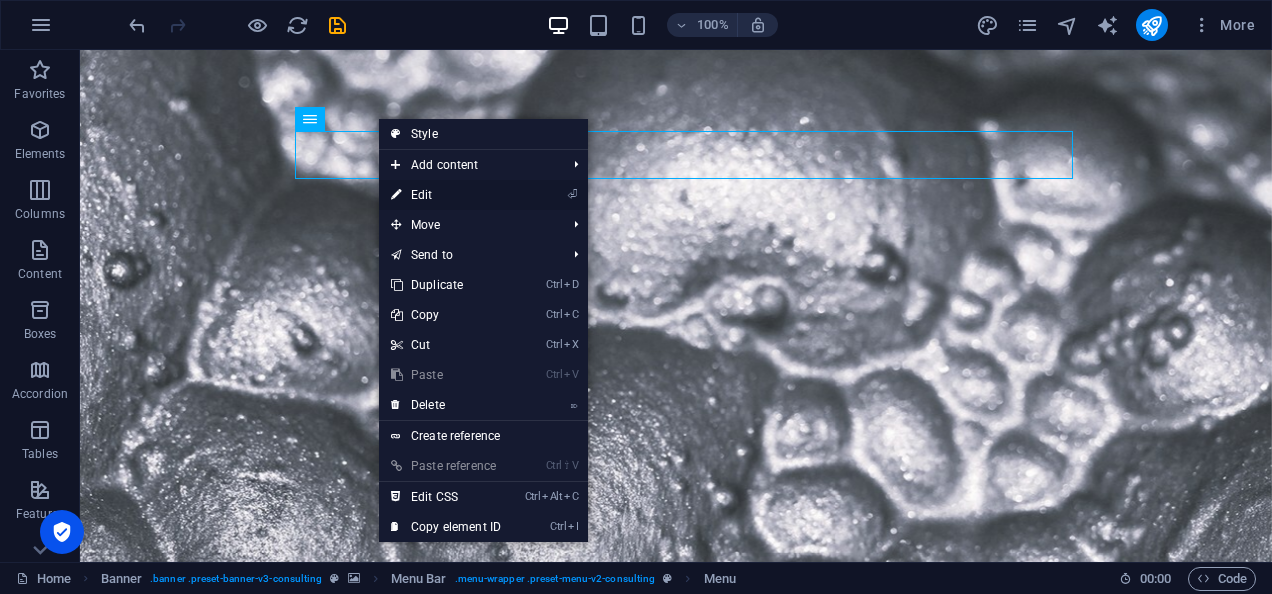 click on "⏎  Edit" at bounding box center [446, 195] 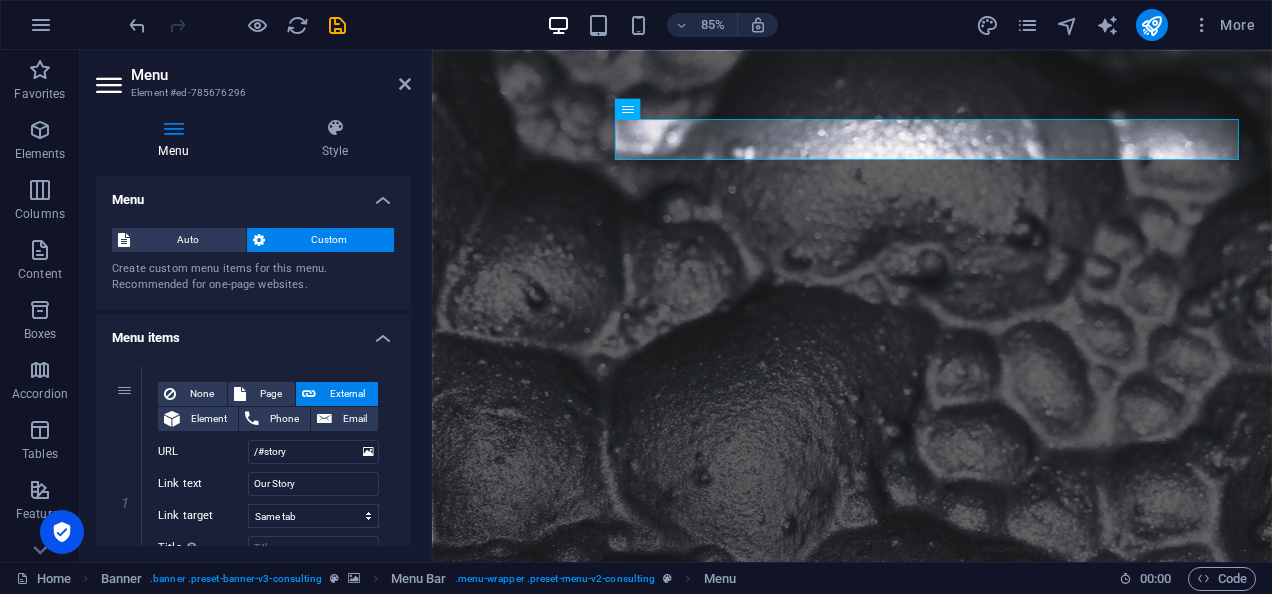 drag, startPoint x: 411, startPoint y: 197, endPoint x: 414, endPoint y: 236, distance: 39.115215 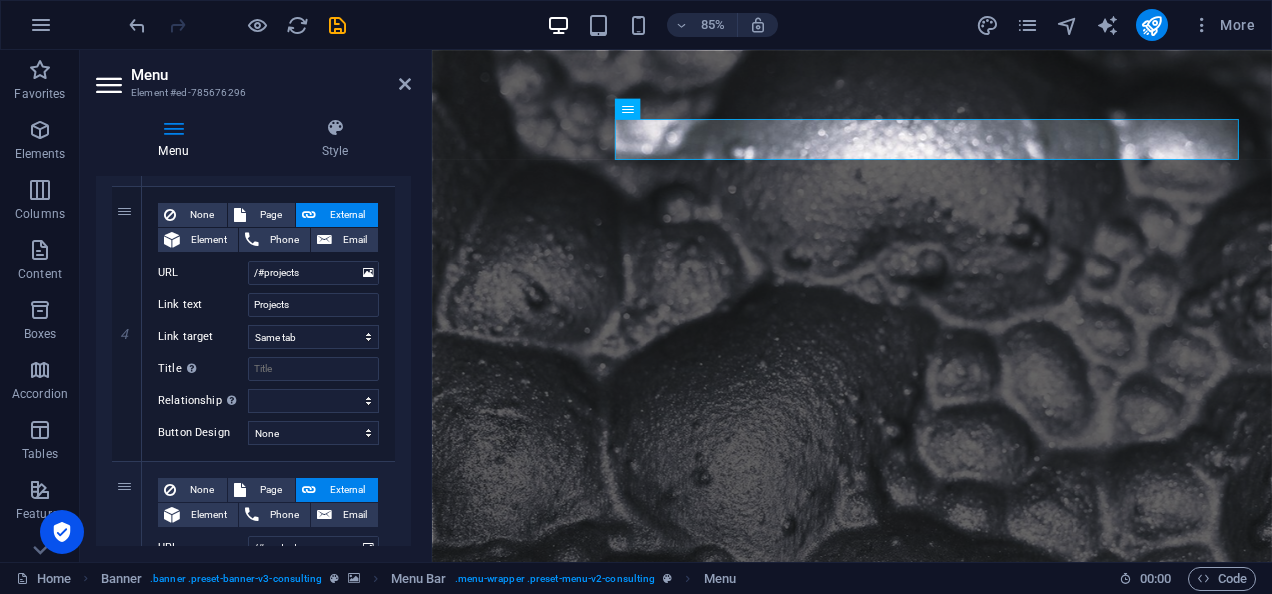 scroll, scrollTop: 1010, scrollLeft: 0, axis: vertical 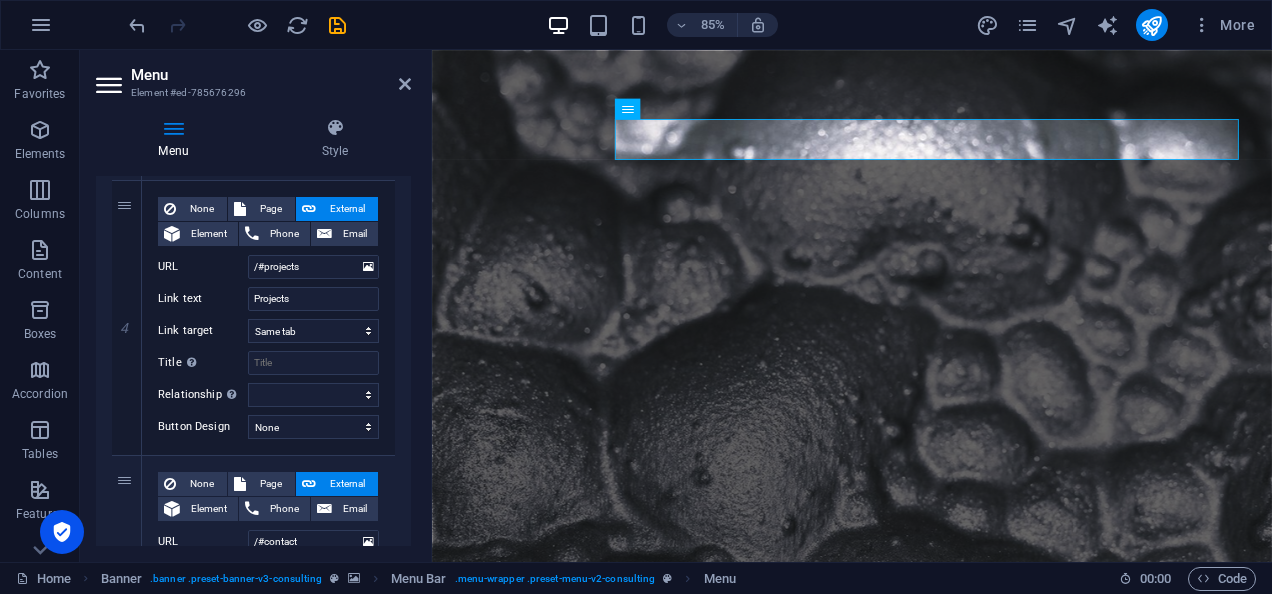drag, startPoint x: 410, startPoint y: 236, endPoint x: 15, endPoint y: 490, distance: 469.61792 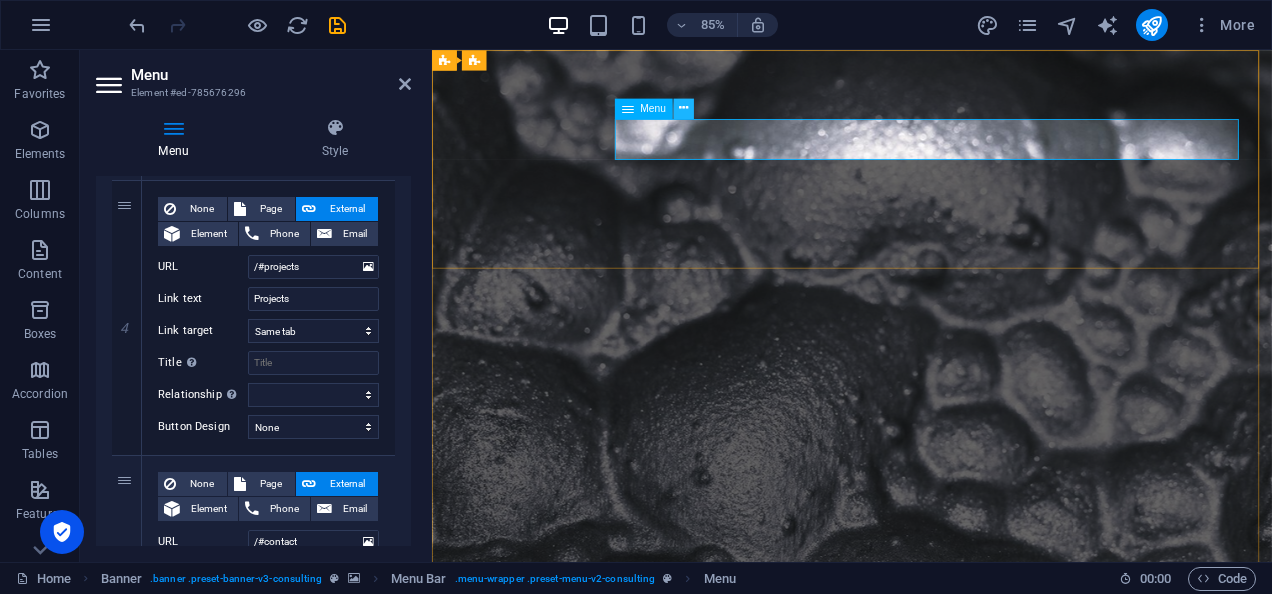 click at bounding box center (683, 108) 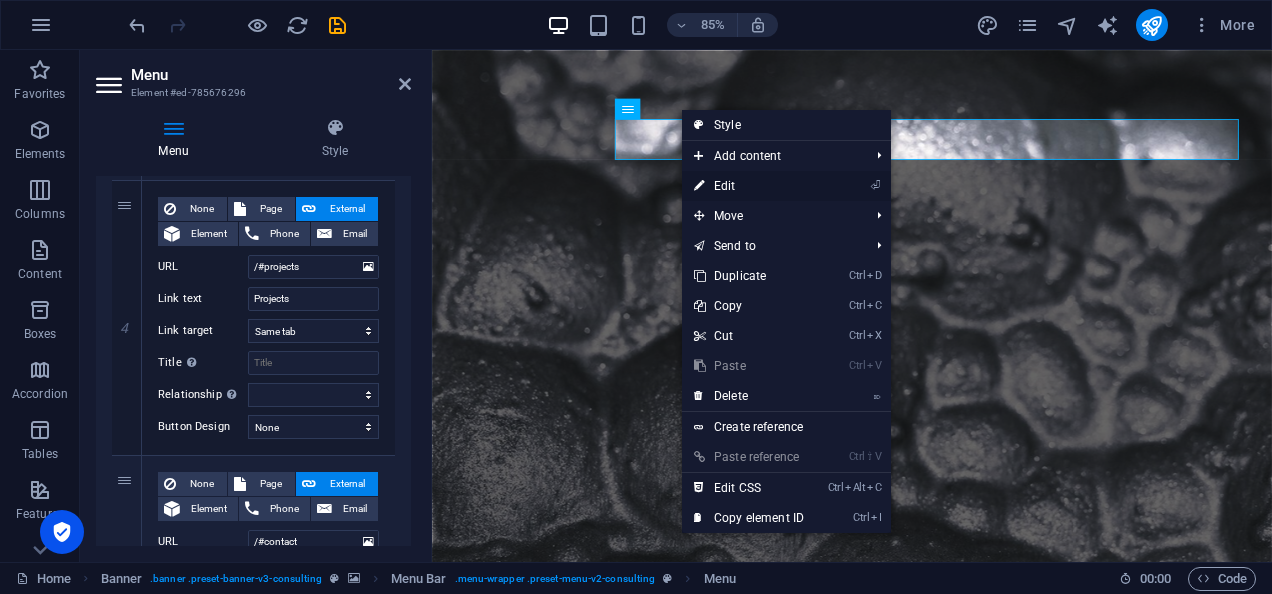 click on "⏎  Edit" at bounding box center [749, 186] 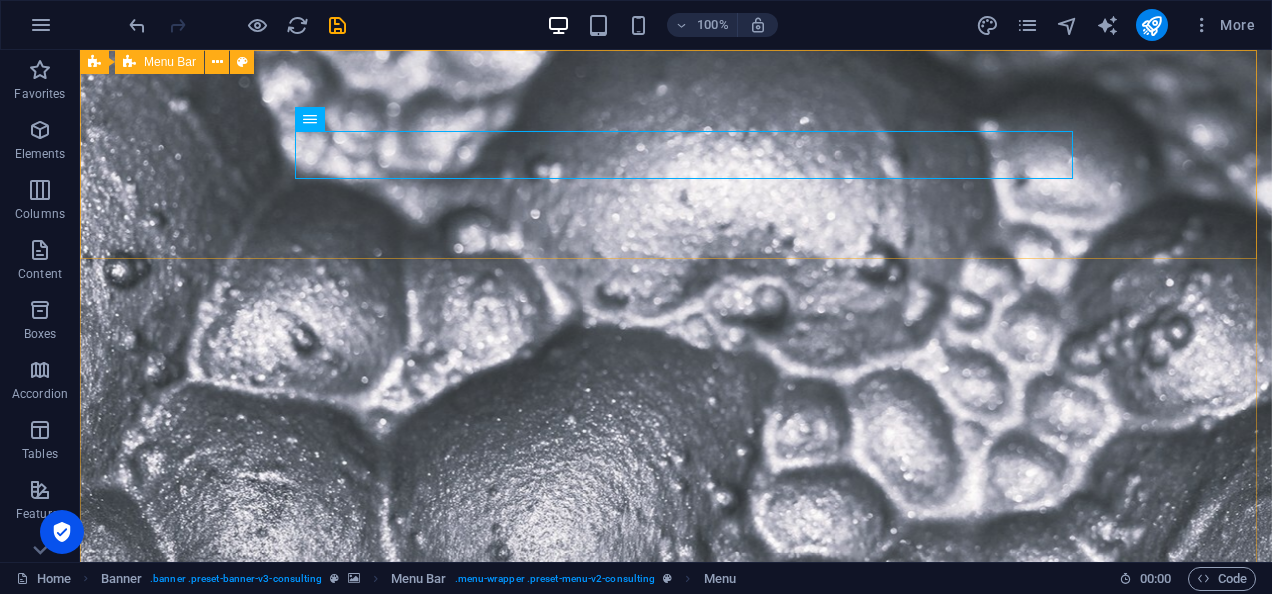 click on "Our Story Our Team Our Strengths Projects Contact Us Get Started" at bounding box center [676, 1102] 